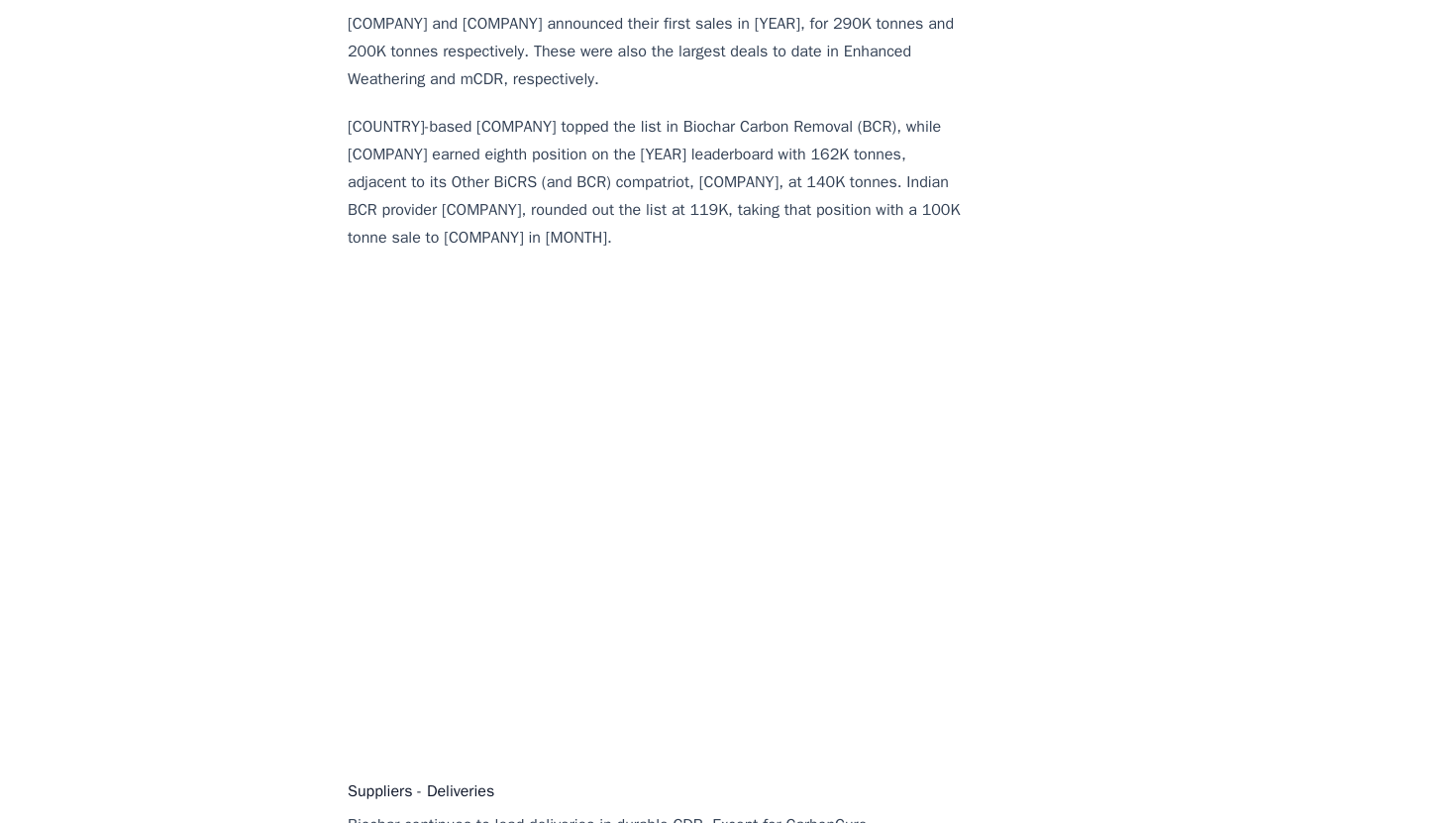 scroll, scrollTop: 12653, scrollLeft: 0, axis: vertical 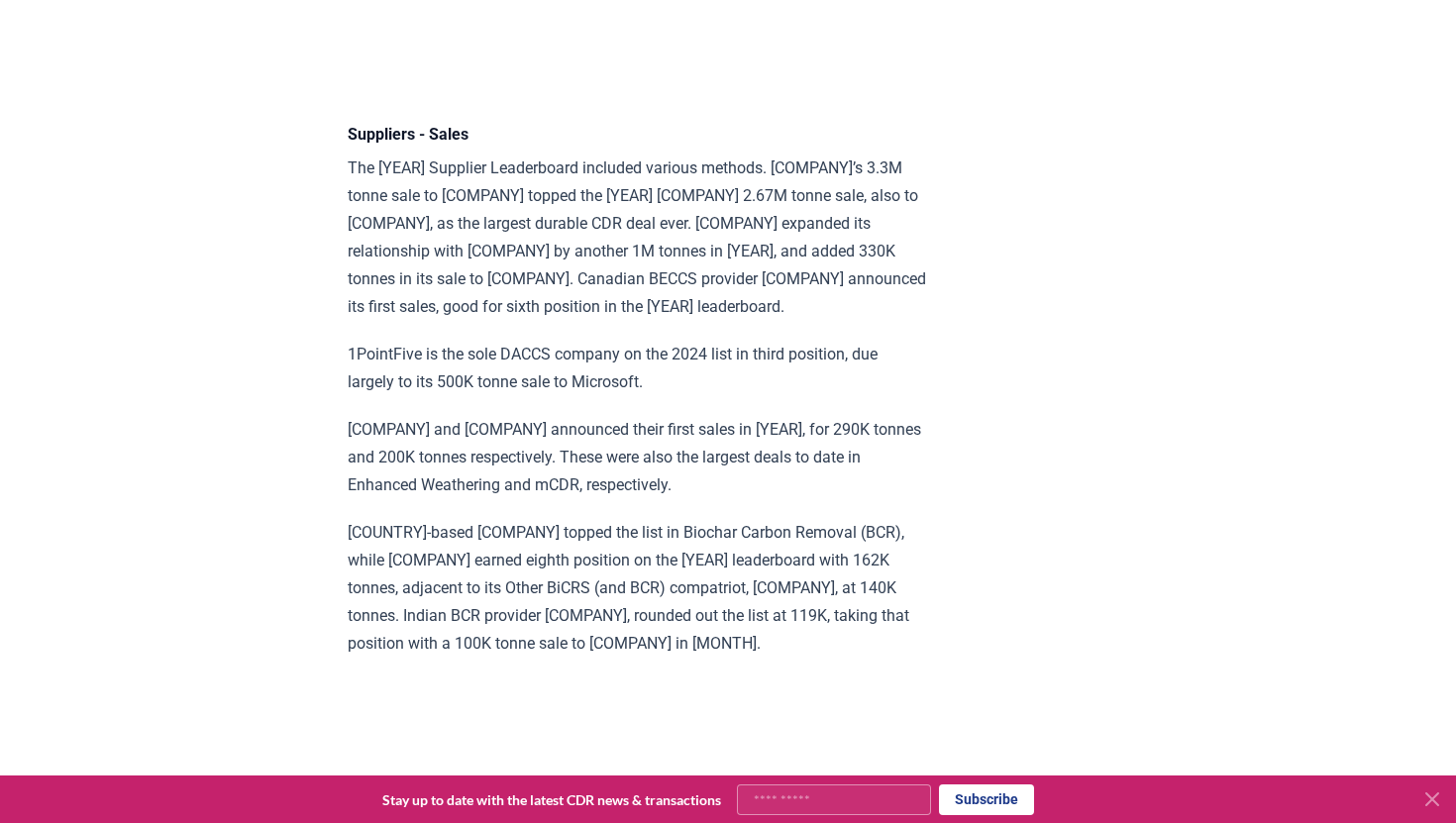 click at bounding box center (1432, 799) 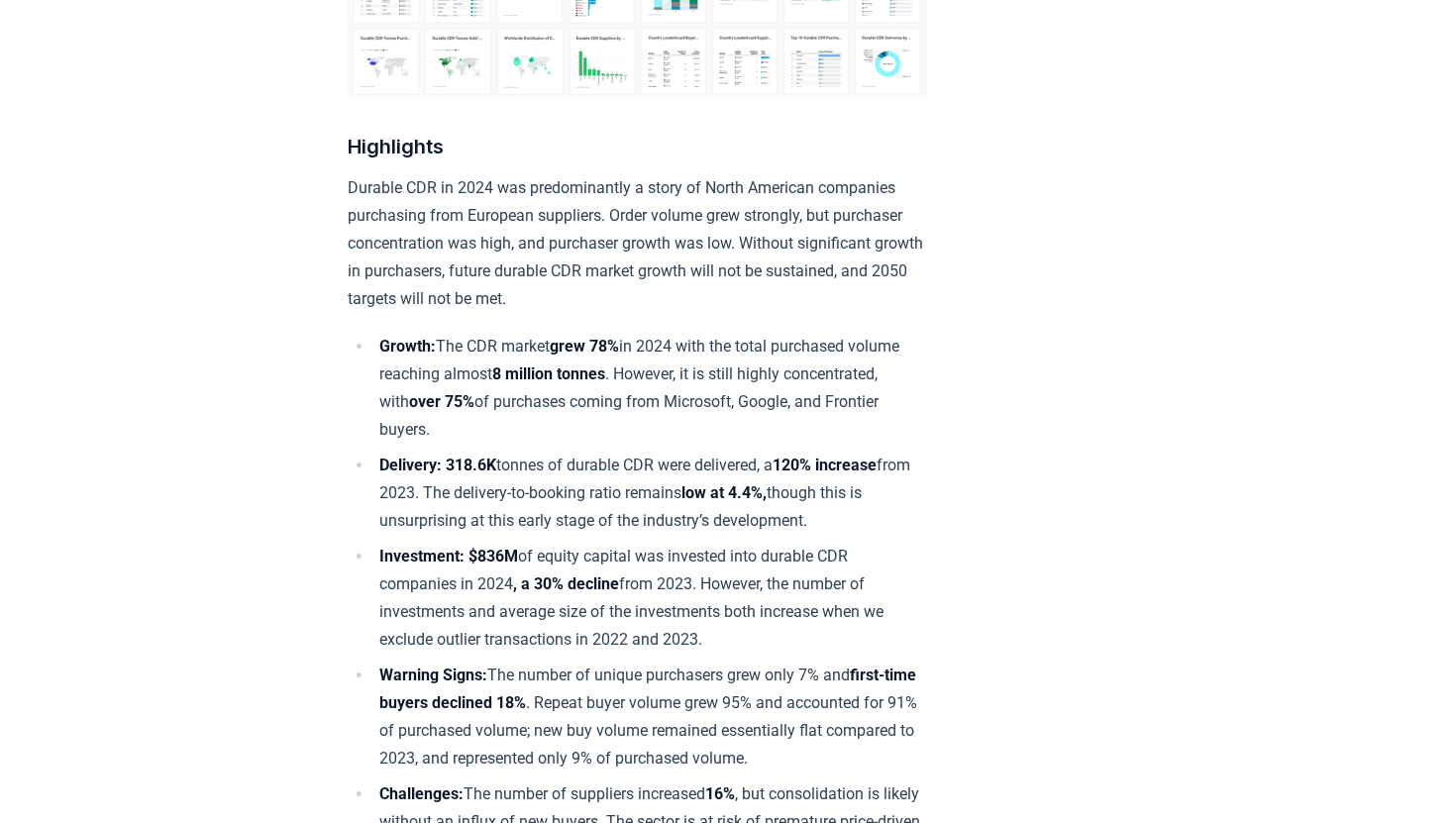 scroll, scrollTop: 0, scrollLeft: 0, axis: both 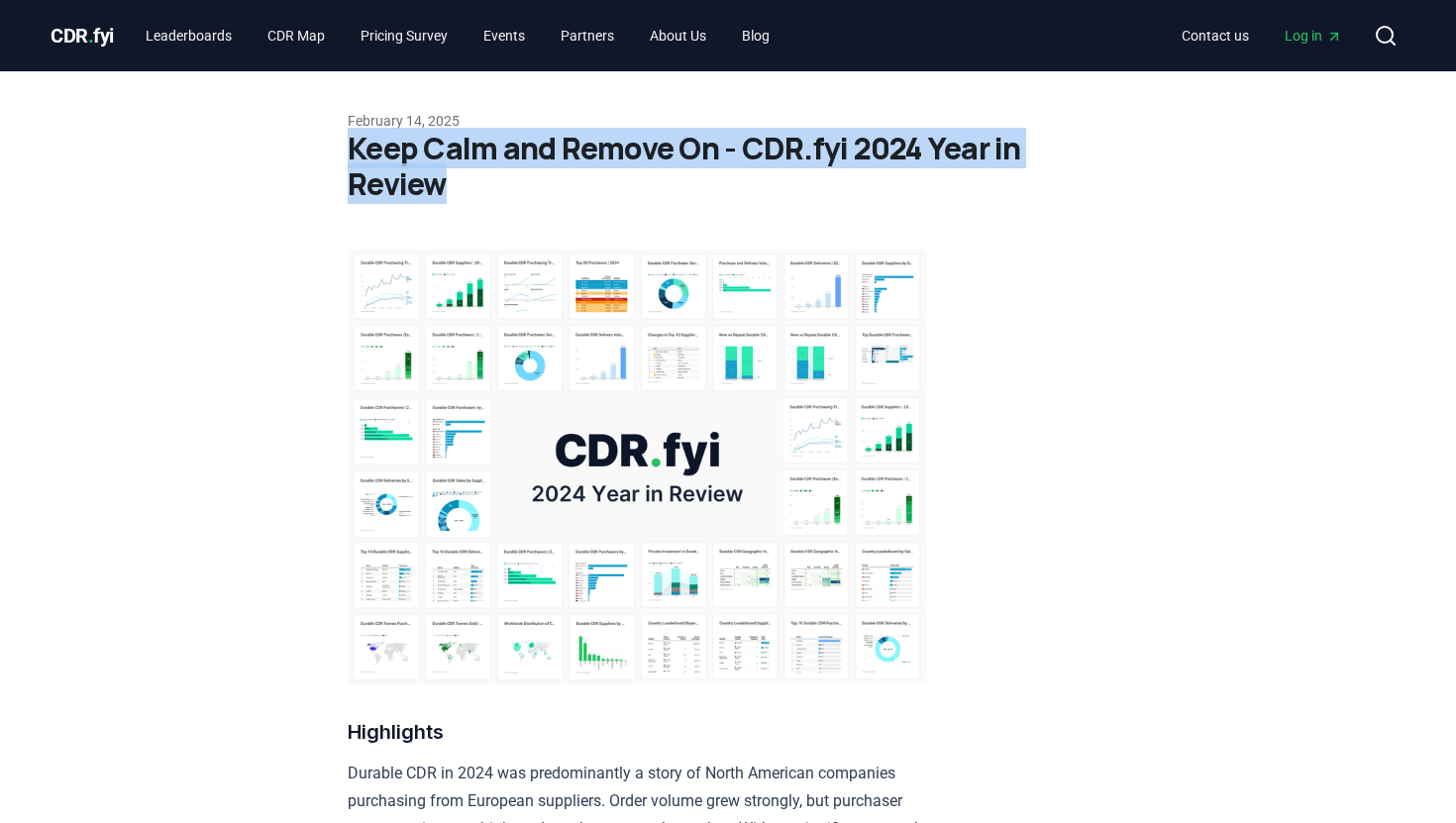 drag, startPoint x: 343, startPoint y: 145, endPoint x: 555, endPoint y: 188, distance: 216.3169 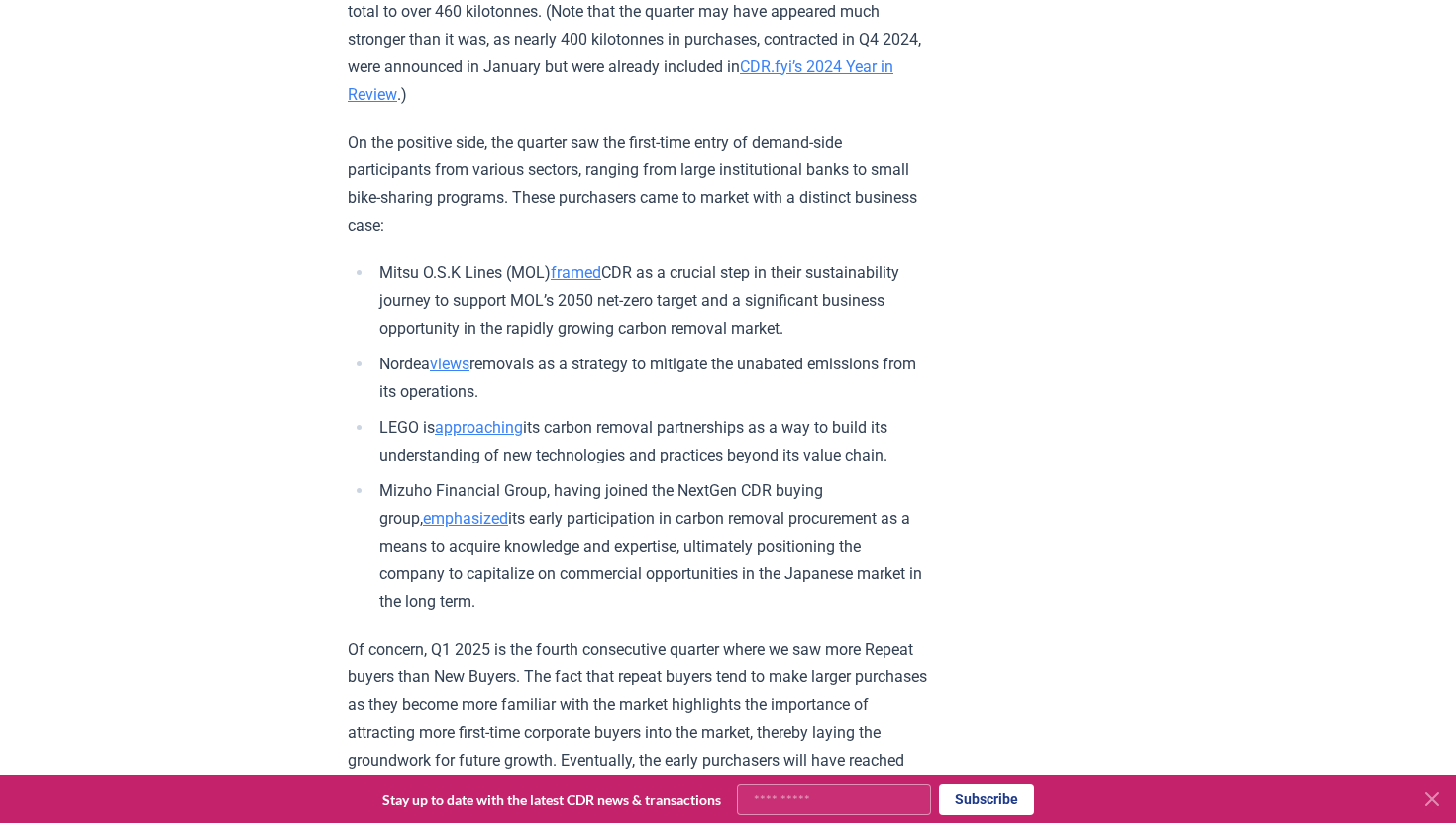 scroll, scrollTop: 2090, scrollLeft: 0, axis: vertical 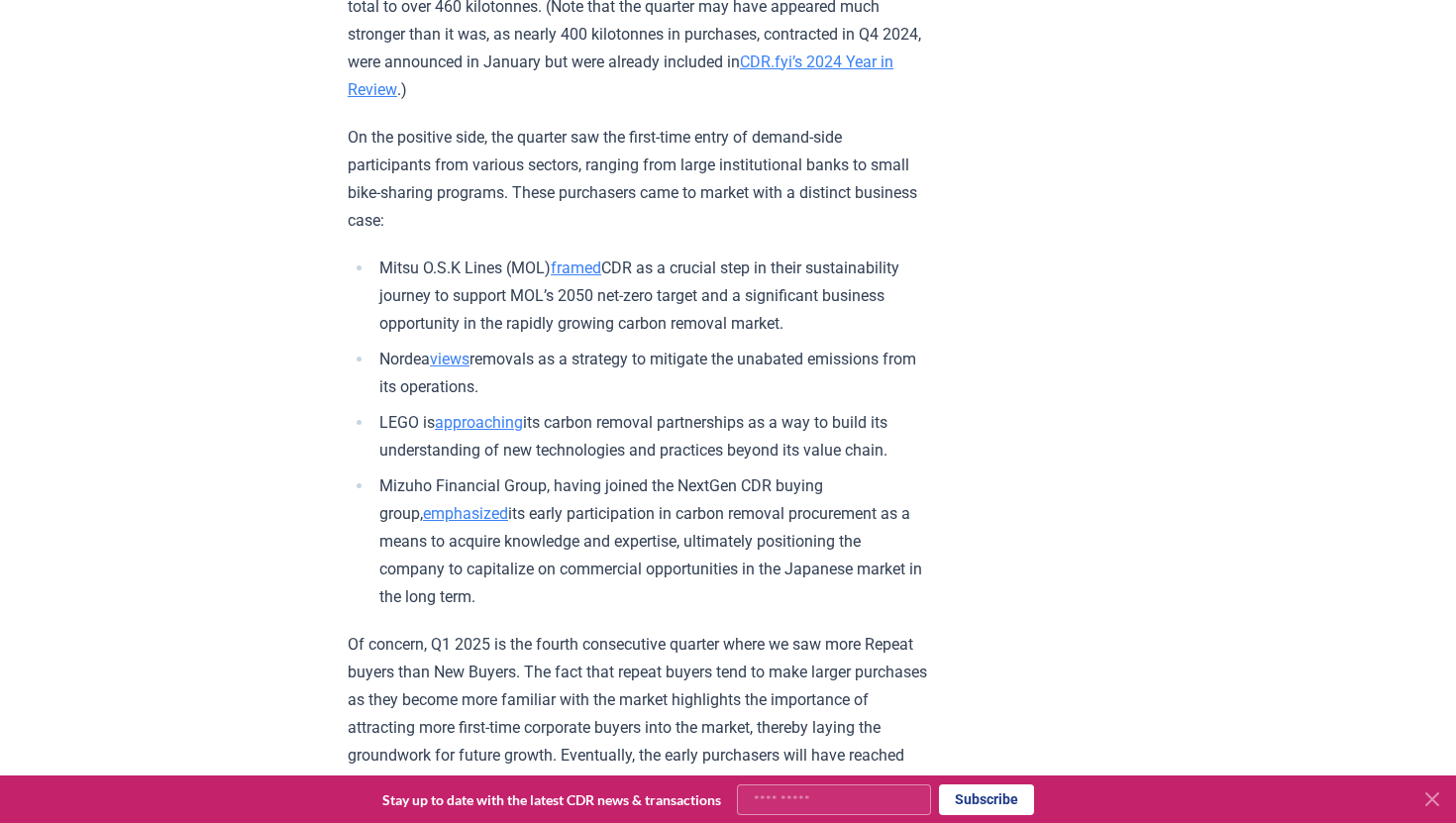 click 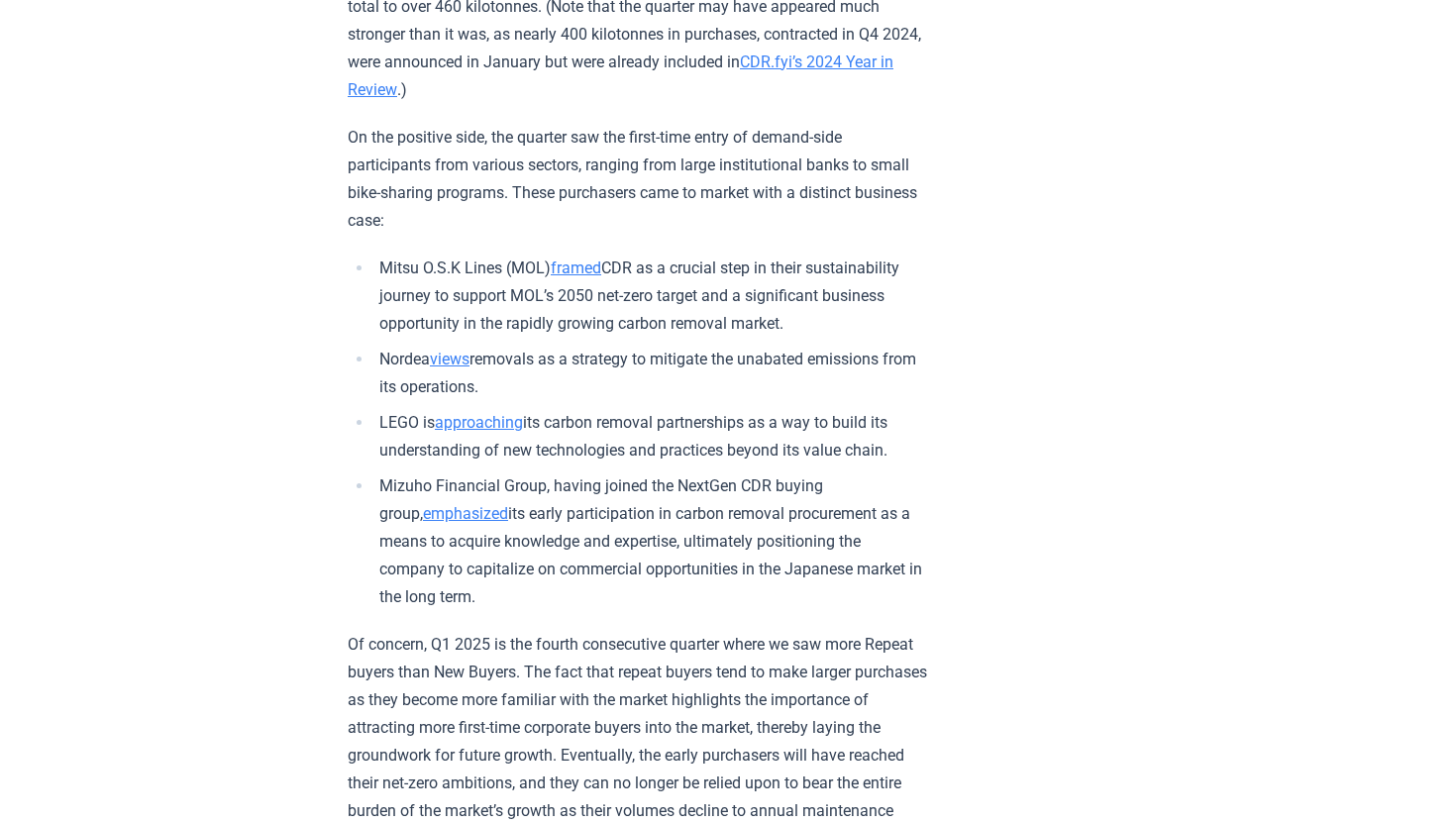 click on "[MONTH] [DAY], [YEAR] [YEAR] Q1 Durable CDR Market Update - Back at Basecamp Highlights A quiet start to the year: Q1 [YEAR] was the lowest-volume quarter since Q1 [YEAR], with 462 thousand tonnes of durable CDR contracted. Concentrated demand: The top five deals made up 52% of total volume, with one new buyer entering the top five. Large contracts for emerging suppliers: Four of the top five transactions were the largest-ever deals for their respective suppliers. Each top deal represented a different CDR method. BiCRS delivers: Biomass-based methods accounted for 99% of delivered tonnes. Biochar remains the only method delivering at commercial scale. Geographic duality: Most top-10 deliverers were U.S.-based, yet the majority of delivered volume still came from Global South projects. Preface While this report covers market activity from [MONTH] through [MONTH], we can’t overlook that the all-time durable CDR market volume nearly doubled in size in the first two weeks of [MONTH]. Analysis .) Mitsu O.S.K Lines (MOL) ." at bounding box center [728, 4001] 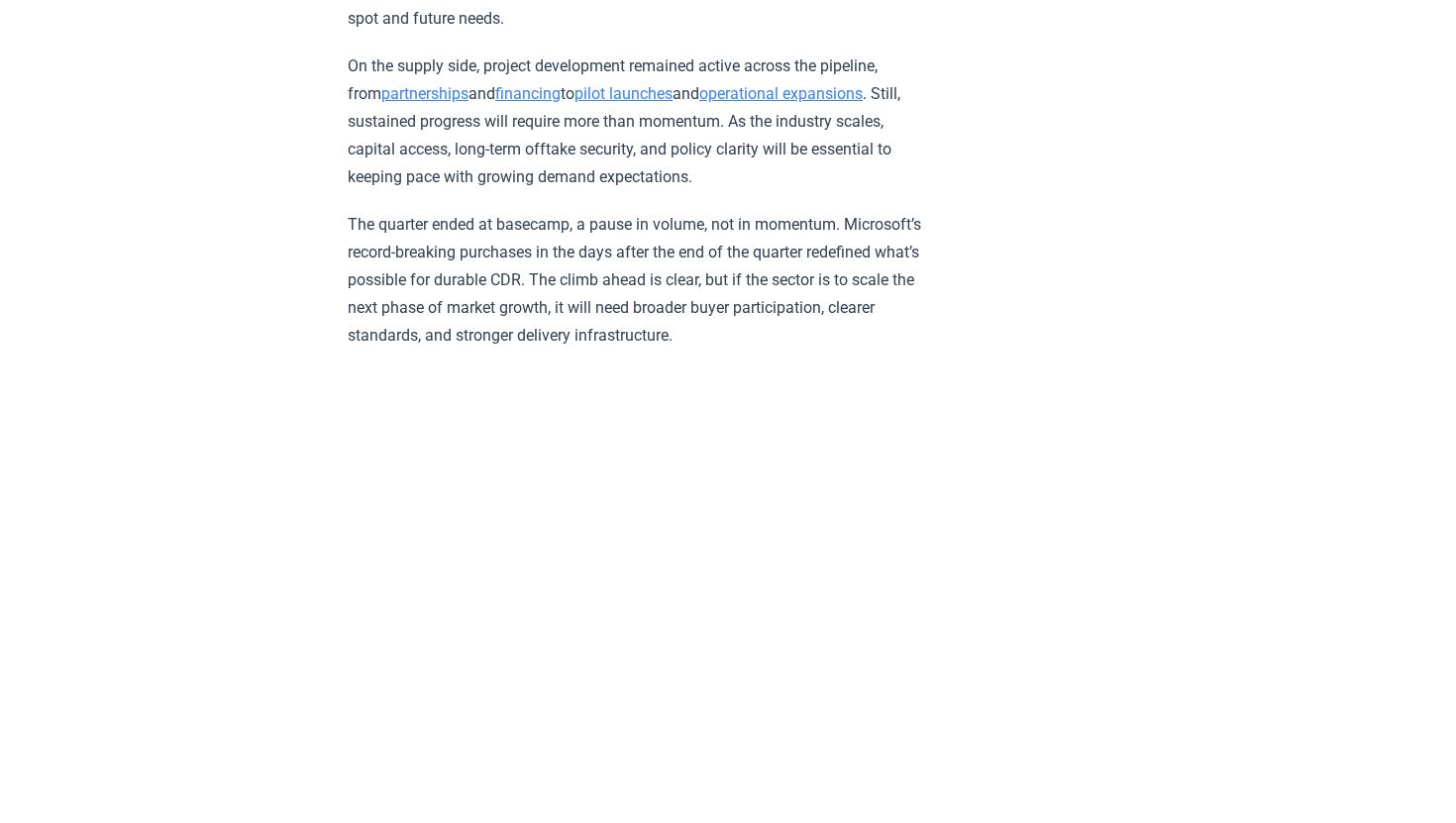 scroll, scrollTop: 3235, scrollLeft: 0, axis: vertical 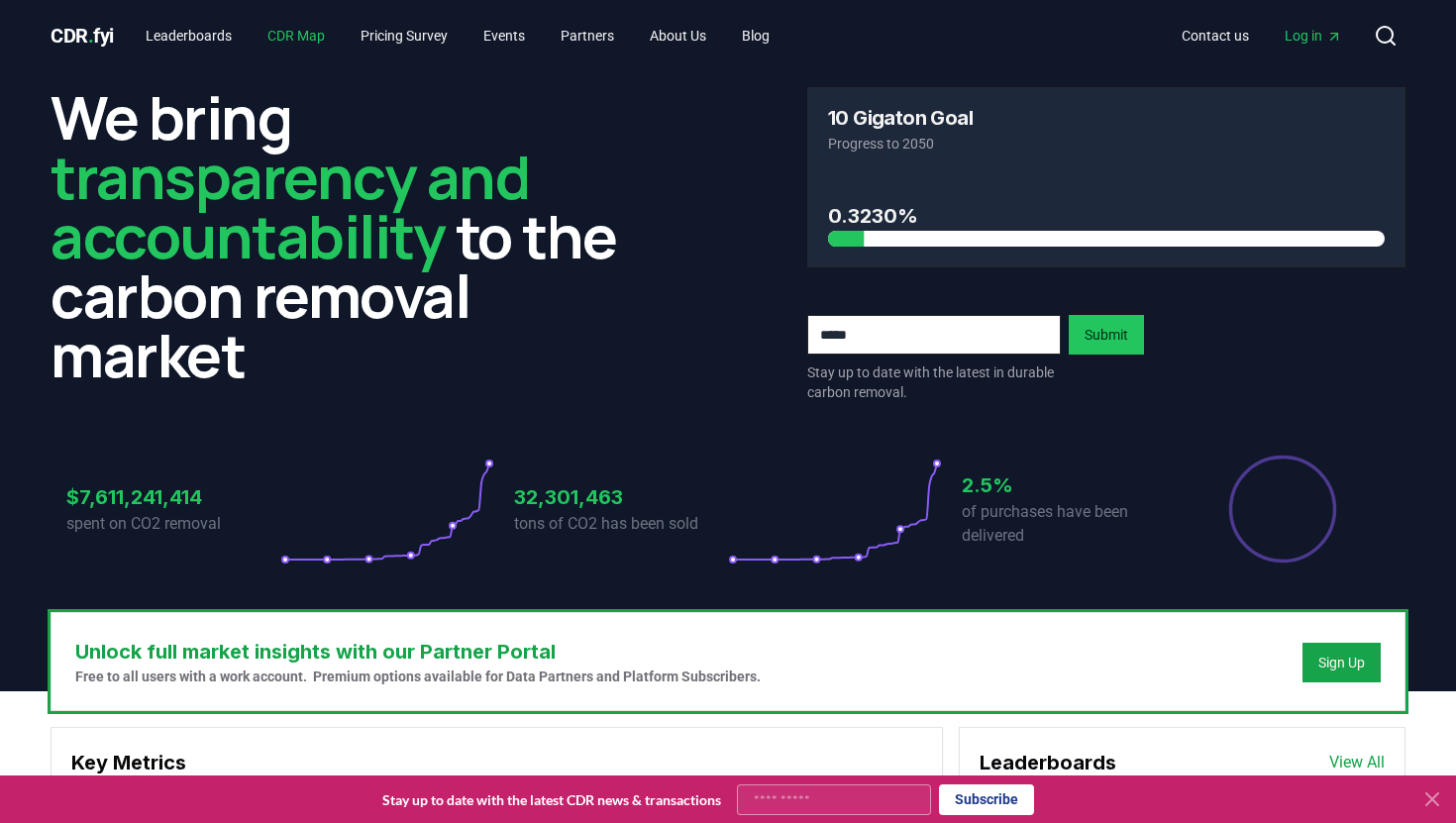 click on "CDR Map" at bounding box center [296, 36] 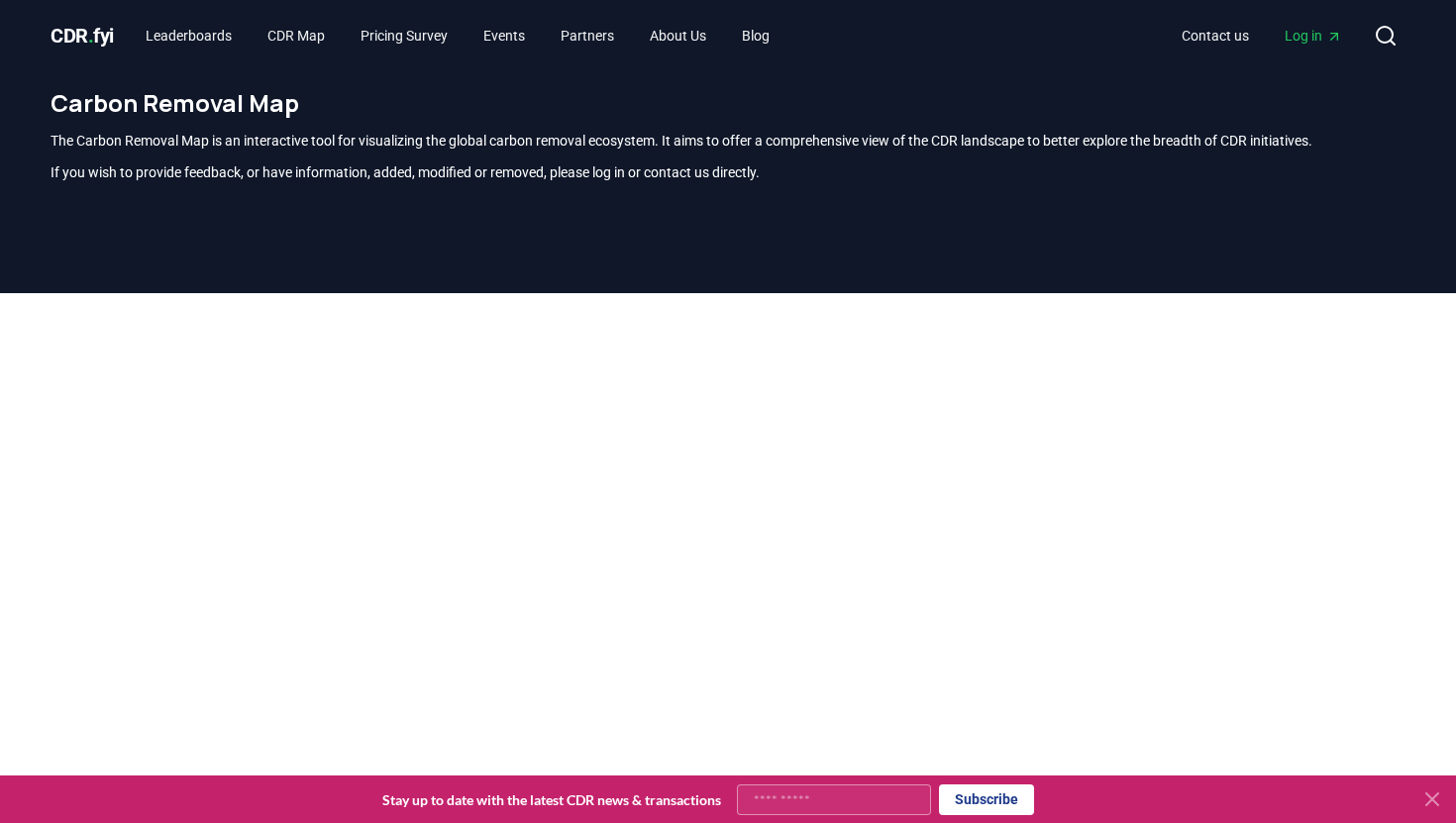 scroll, scrollTop: 582, scrollLeft: 0, axis: vertical 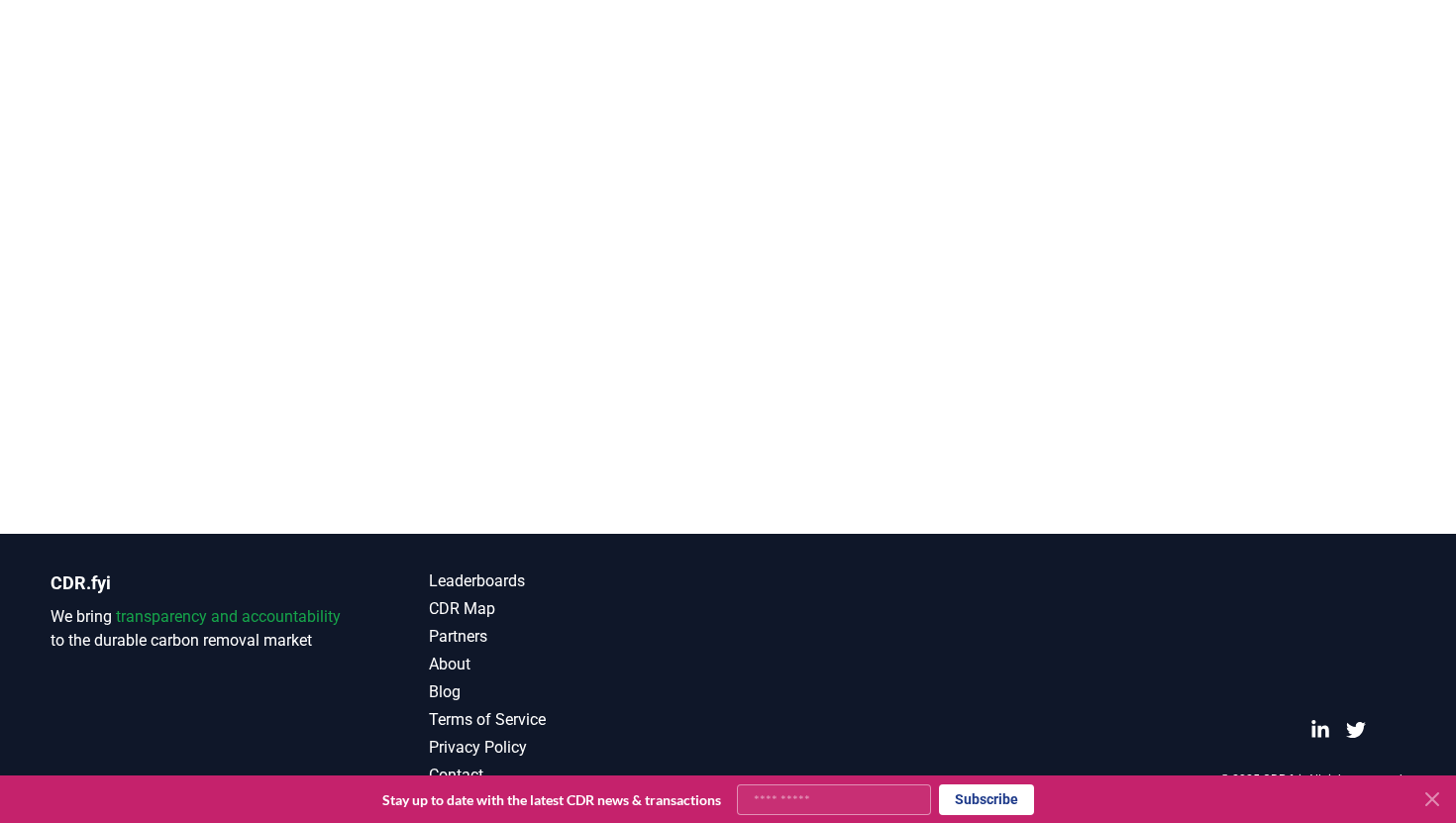 click on "Subscribe" at bounding box center (987, 799) 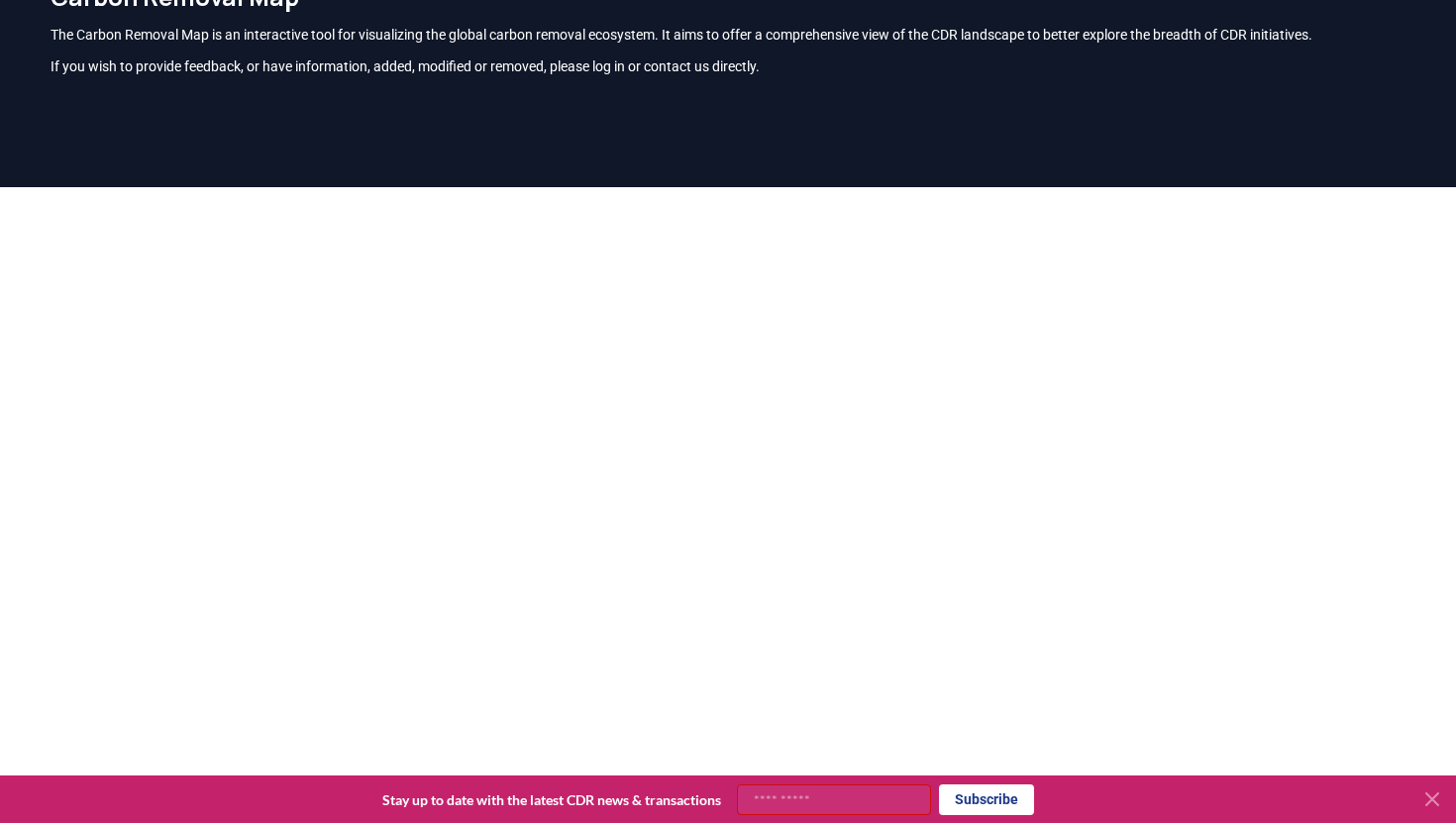 scroll, scrollTop: 0, scrollLeft: 0, axis: both 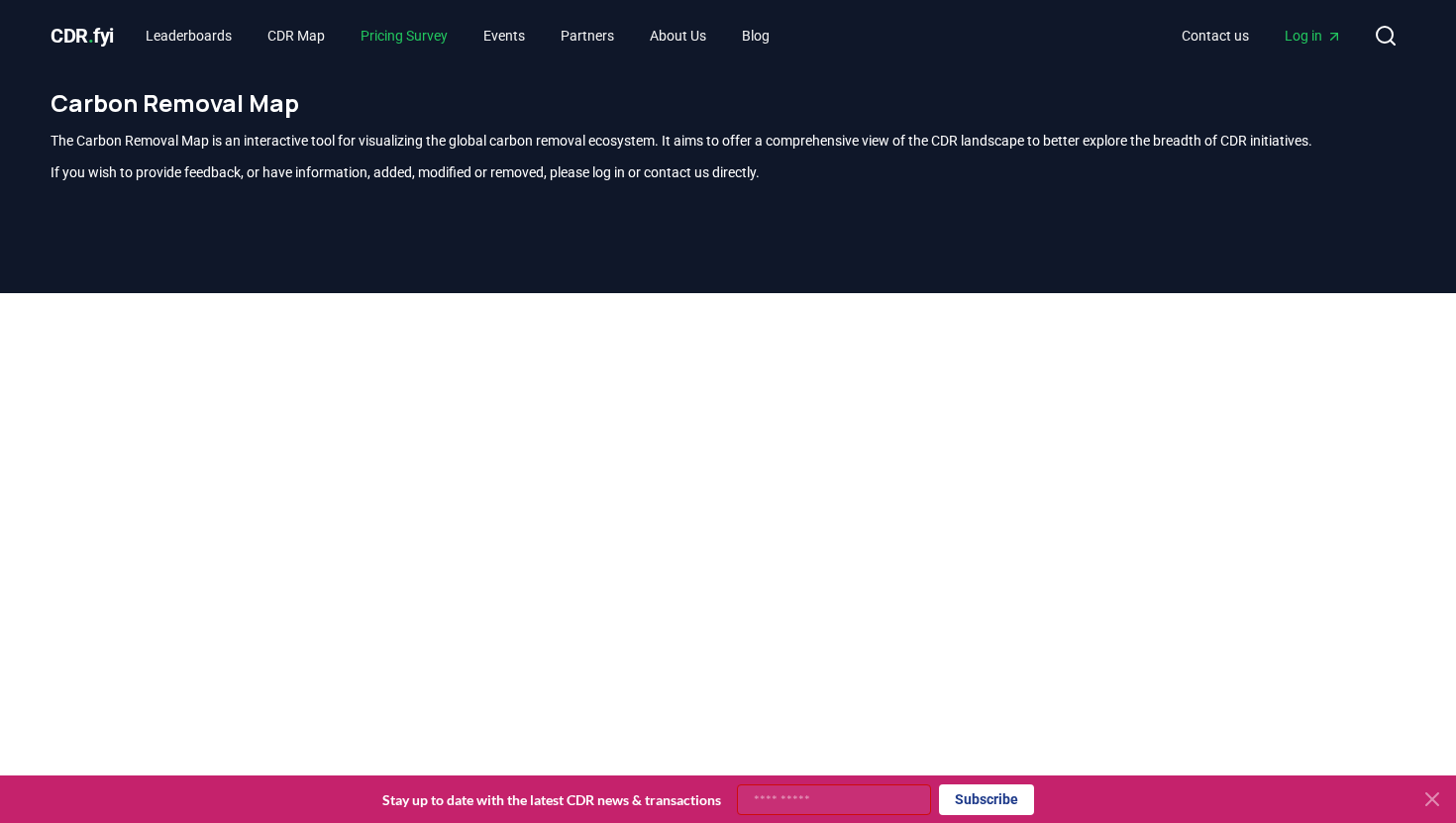 click on "Pricing Survey" at bounding box center [404, 36] 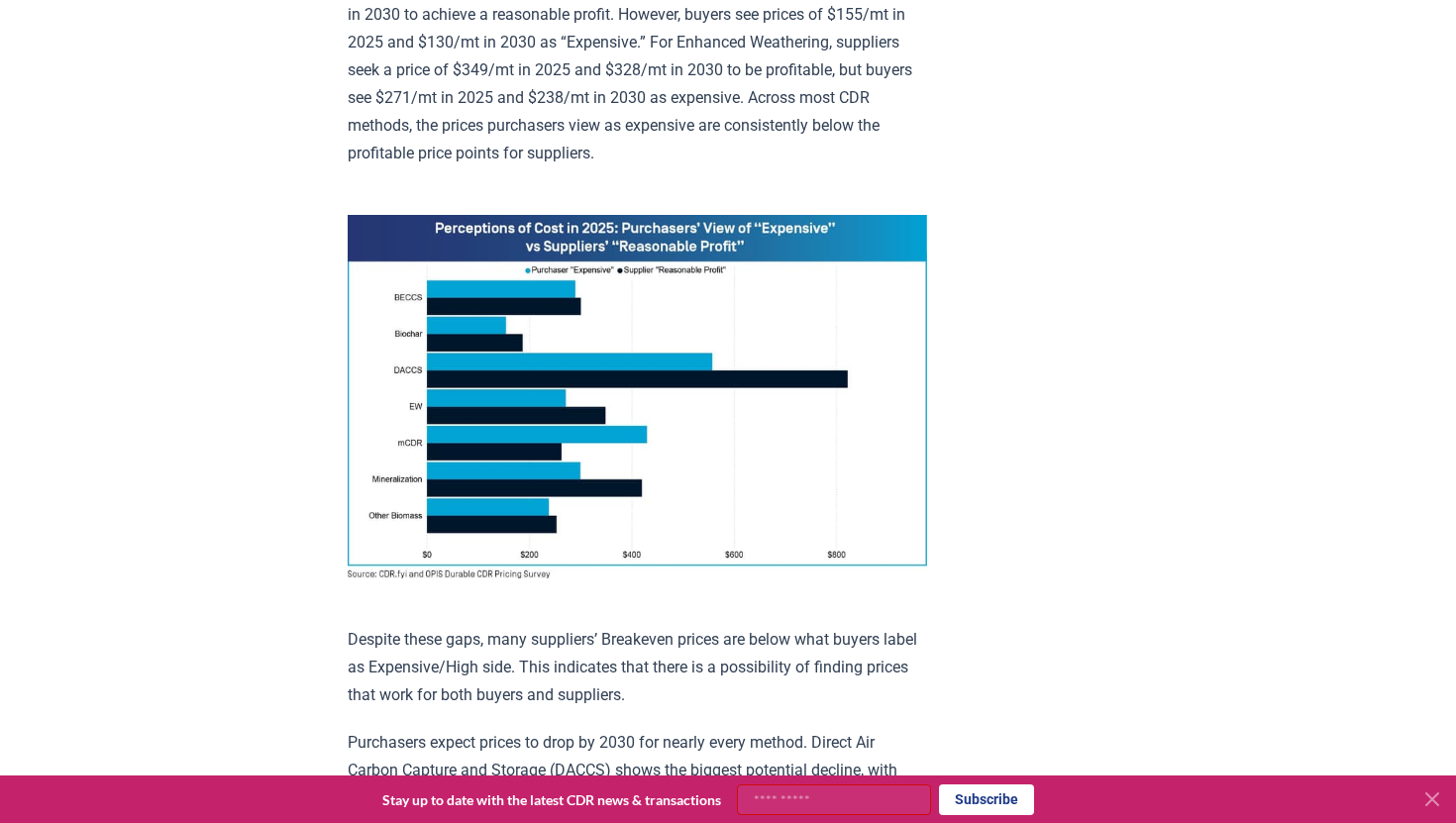 scroll, scrollTop: 1337, scrollLeft: 0, axis: vertical 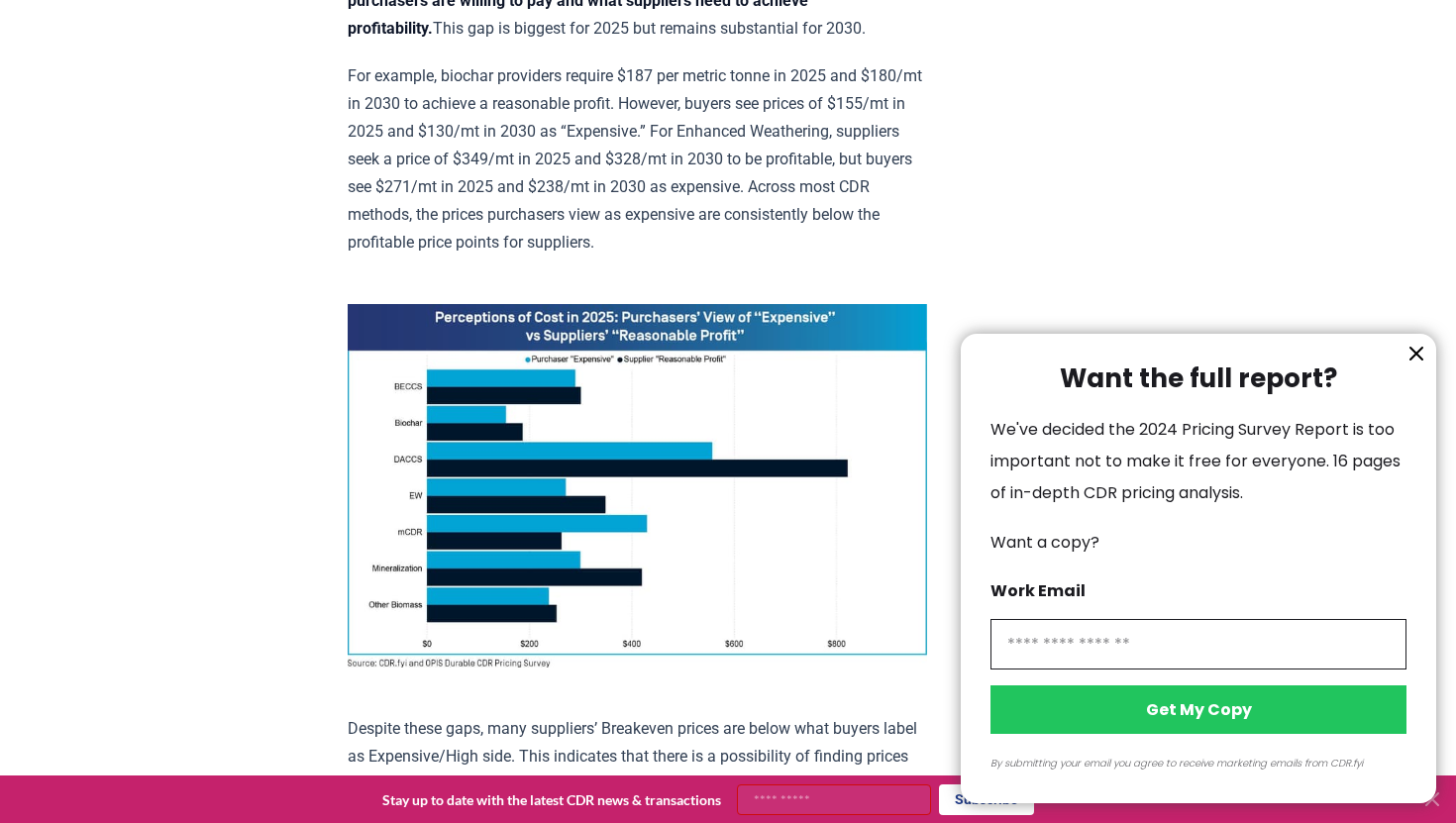 click 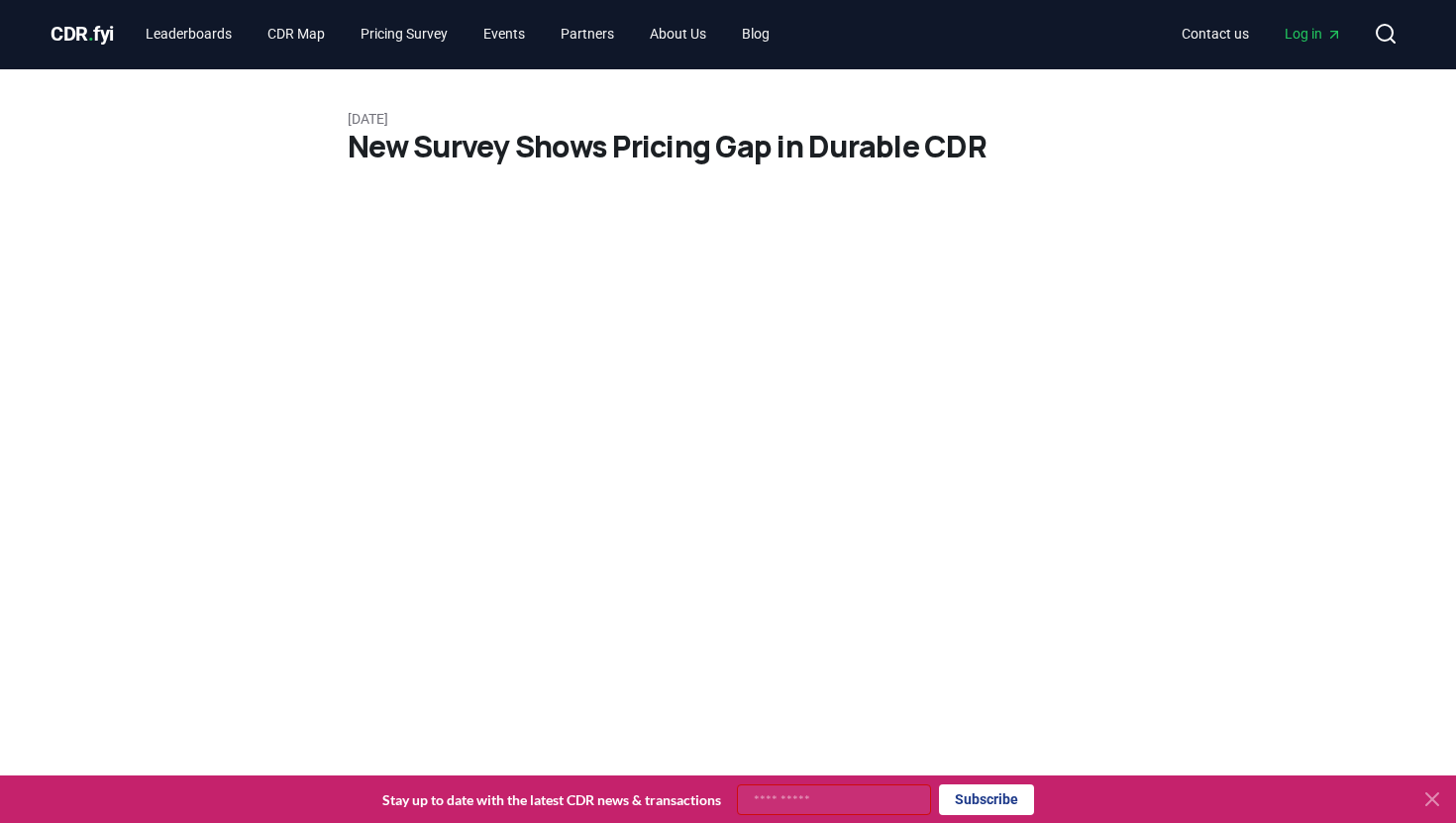 scroll, scrollTop: 0, scrollLeft: 0, axis: both 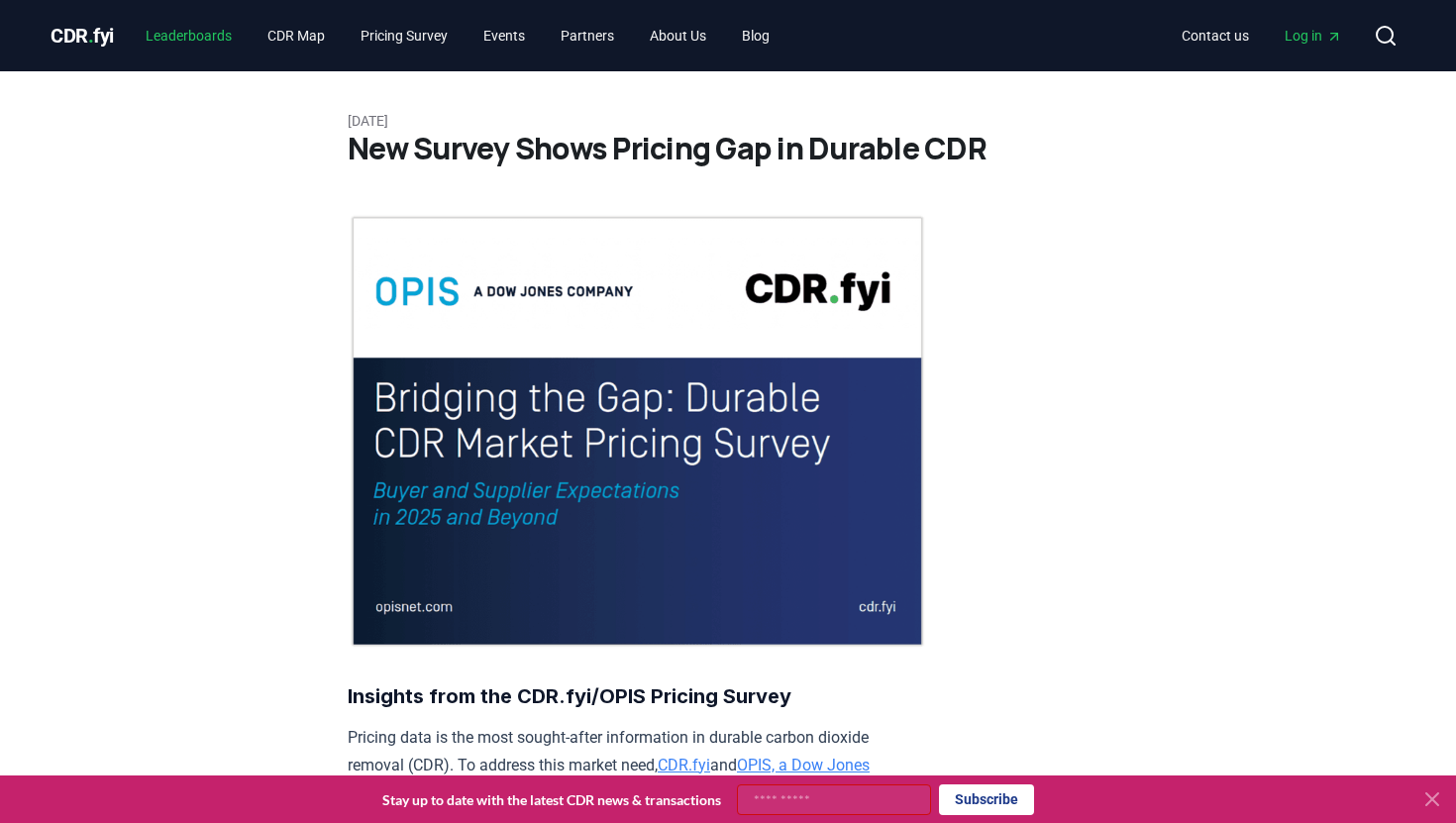 click on "Leaderboards" at bounding box center [188, 36] 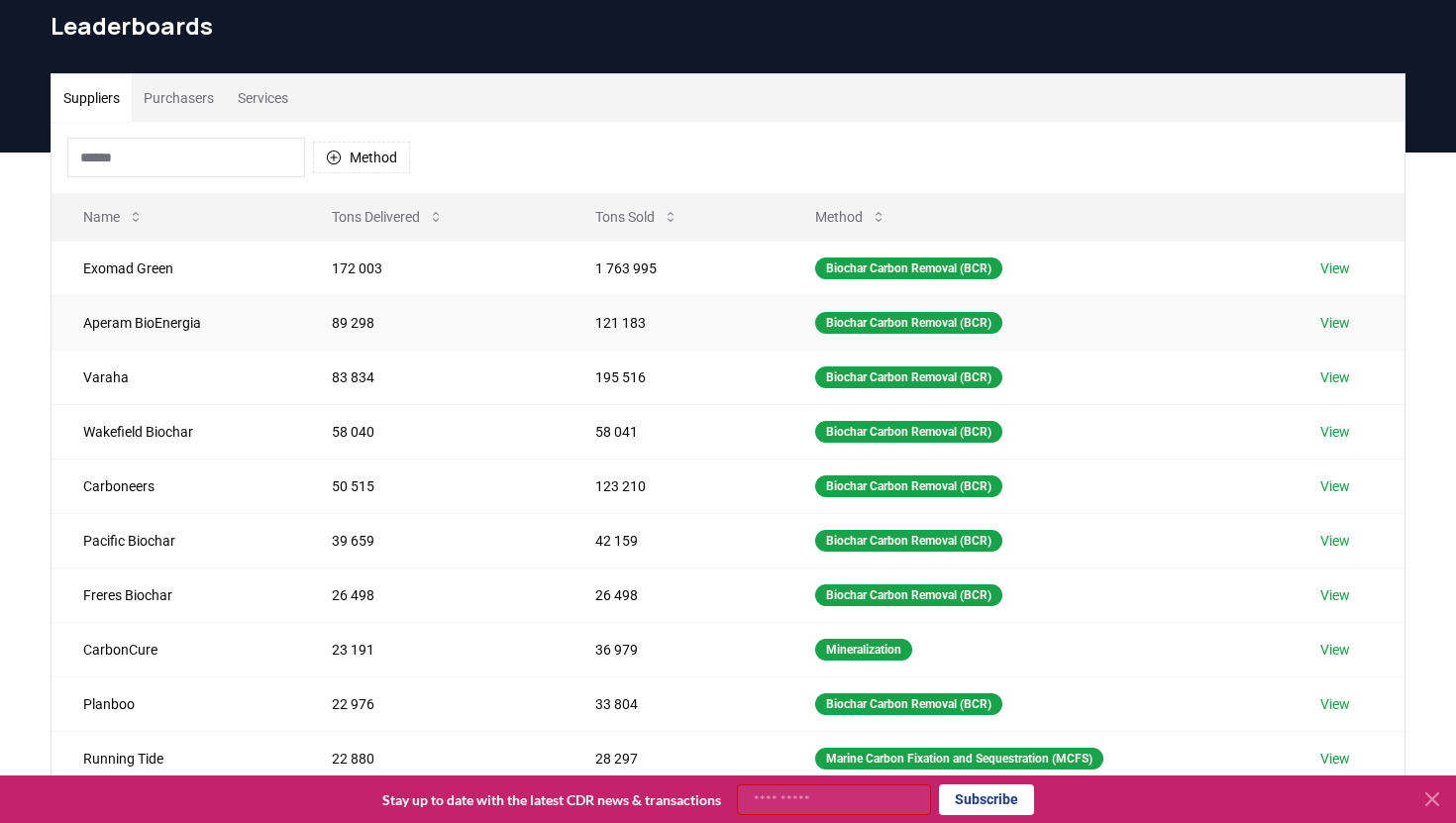 scroll, scrollTop: 78, scrollLeft: 0, axis: vertical 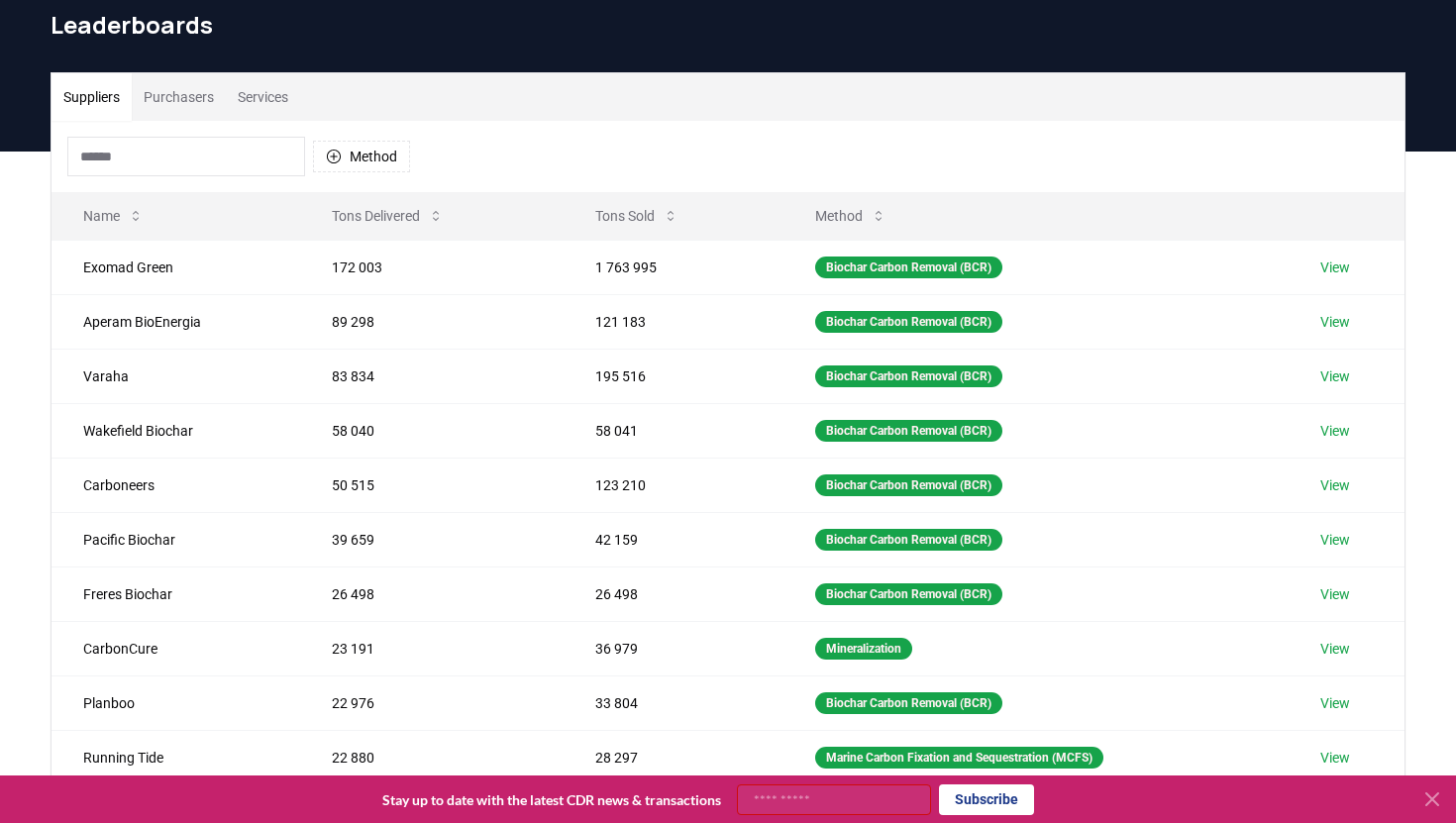 click on "Suppliers" at bounding box center (91, 97) 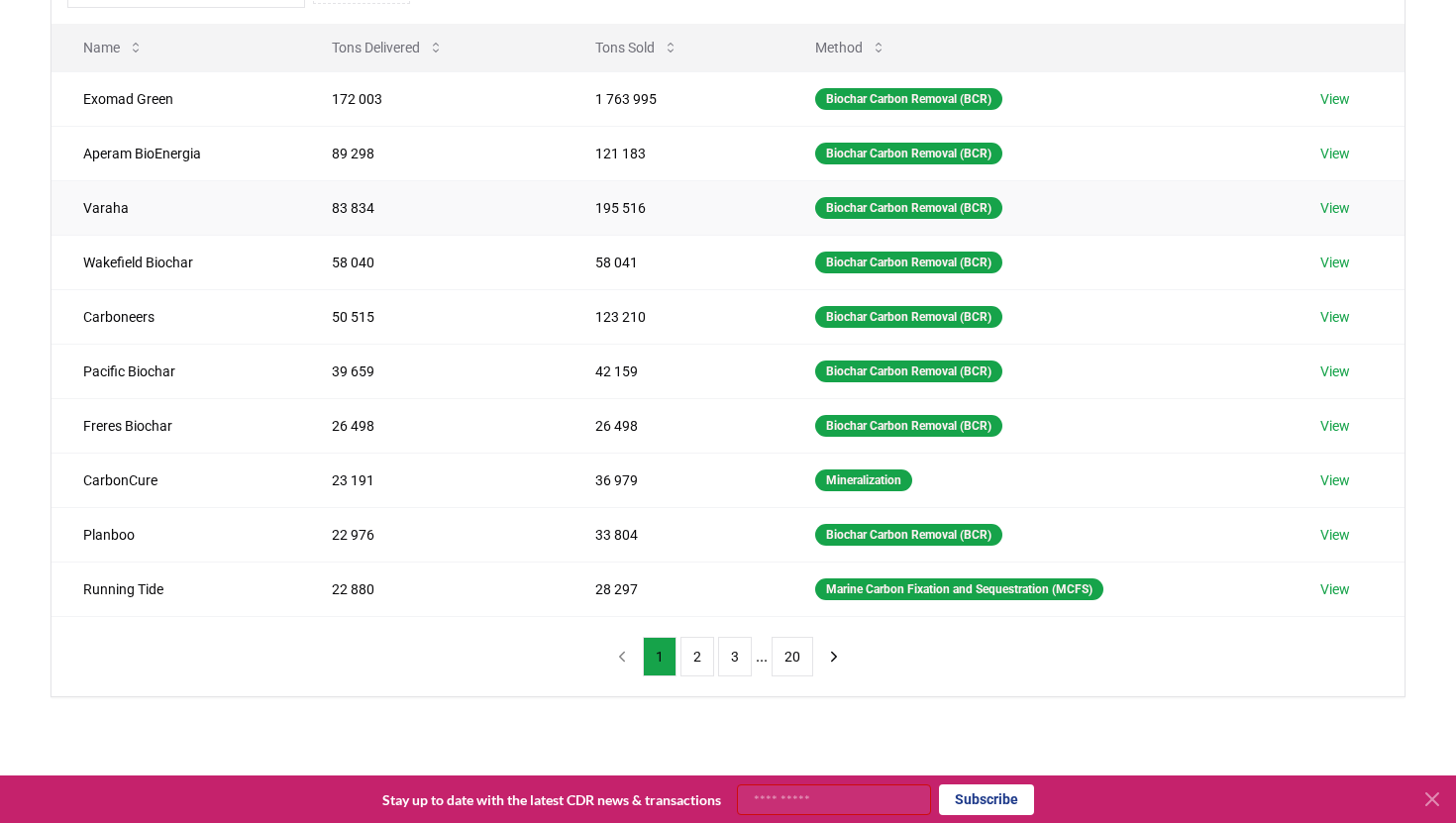 scroll, scrollTop: 274, scrollLeft: 0, axis: vertical 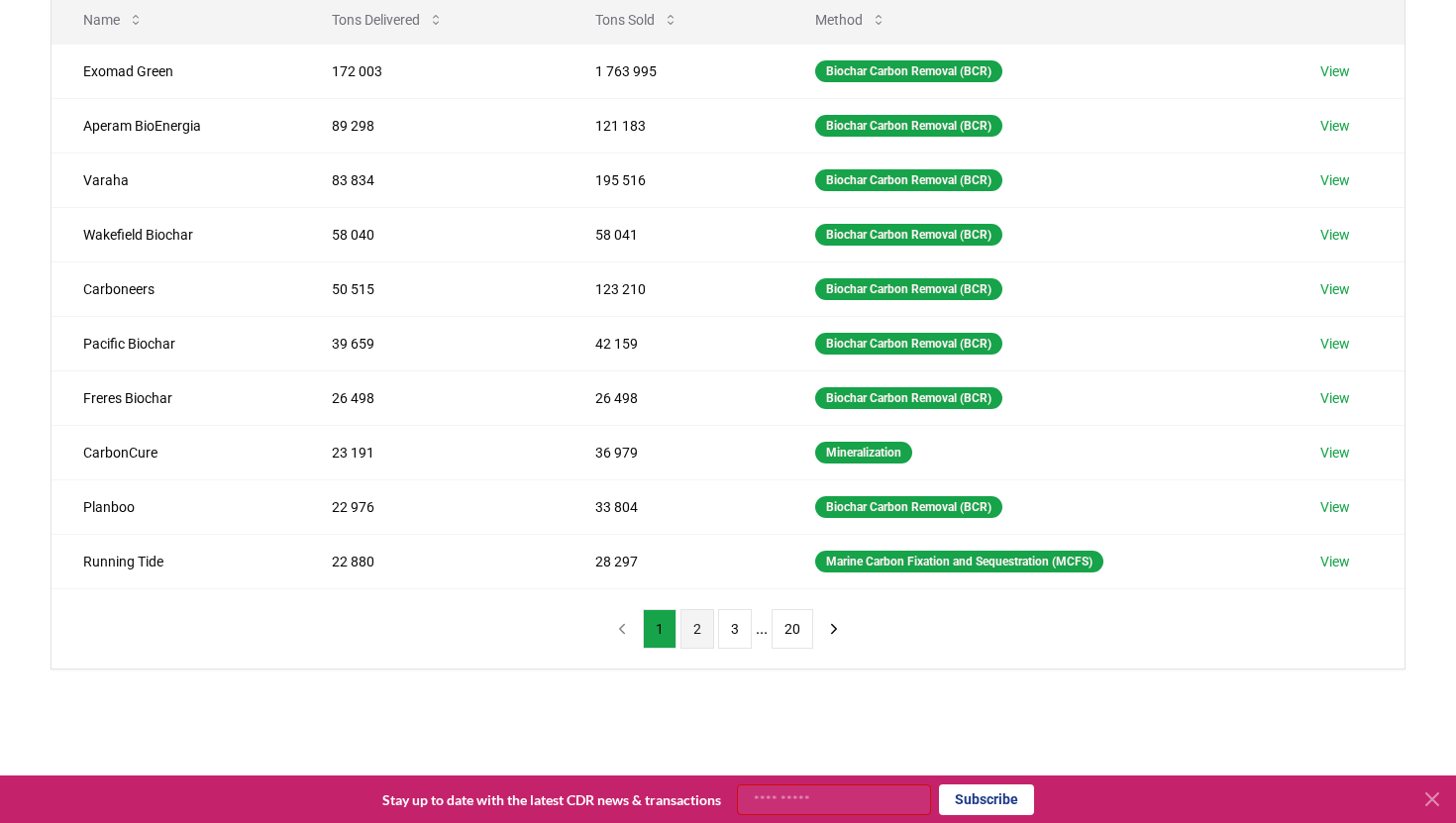 click on "2" at bounding box center (697, 629) 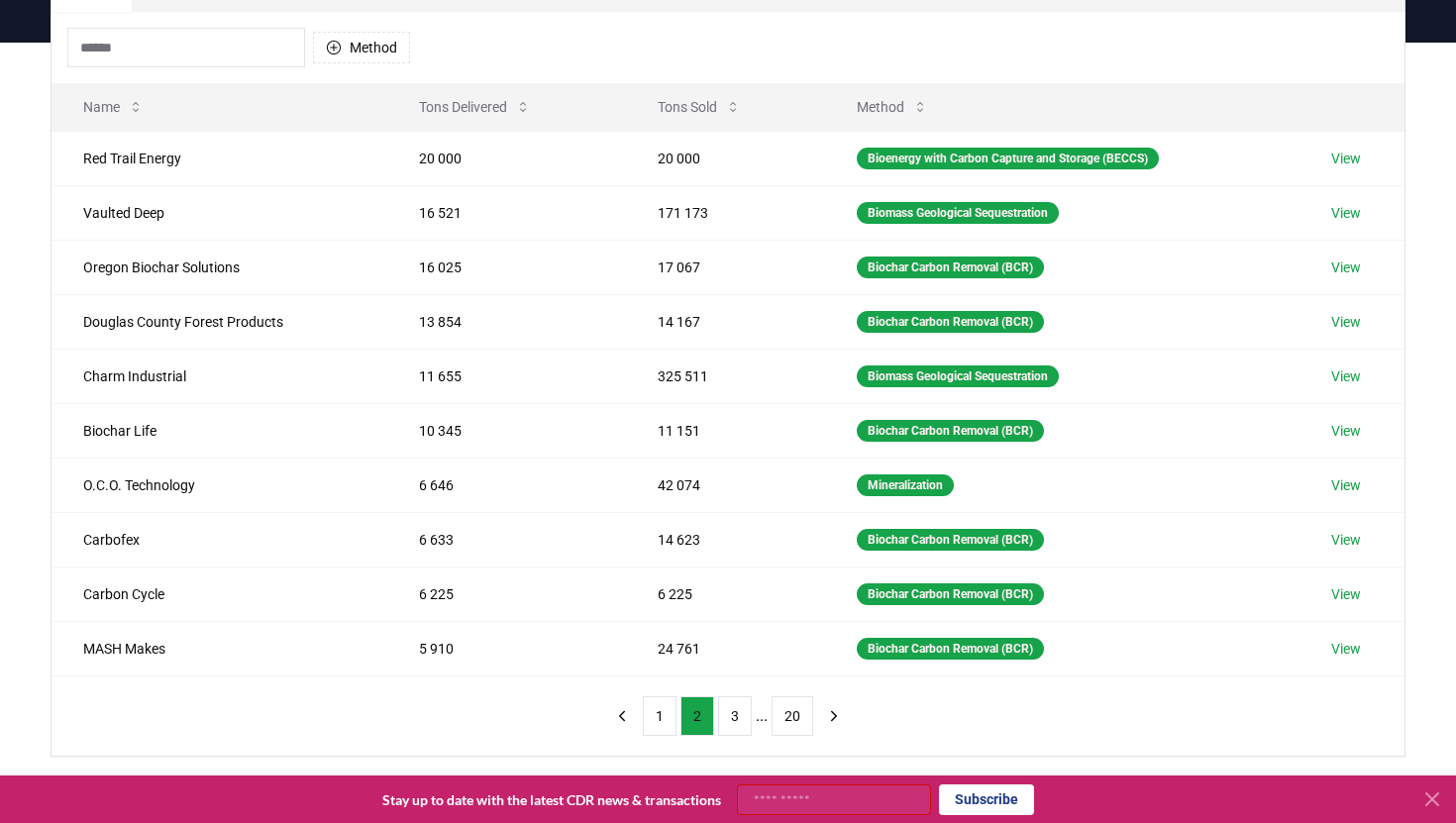 scroll, scrollTop: 190, scrollLeft: 0, axis: vertical 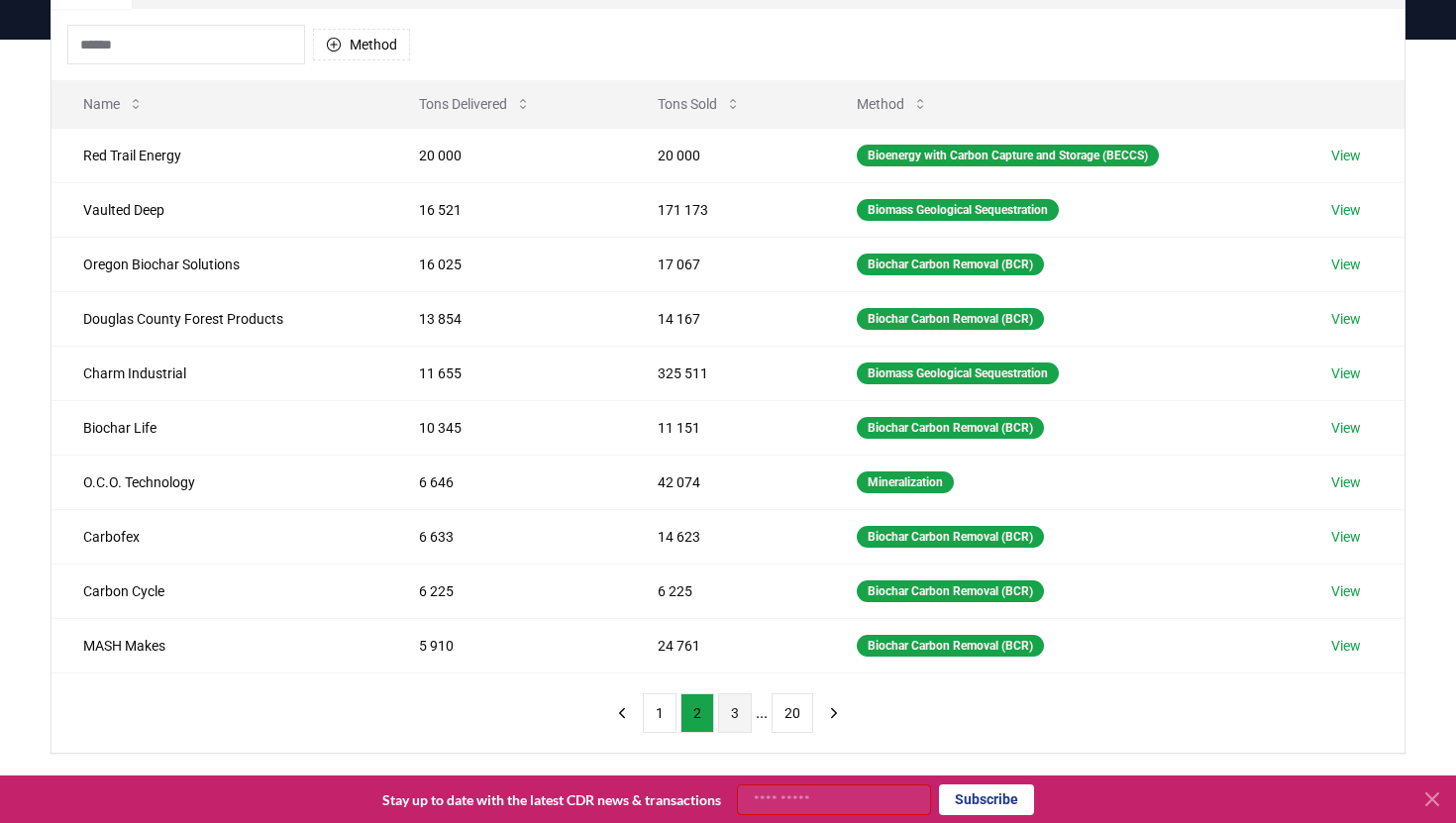 click on "3" at bounding box center [735, 713] 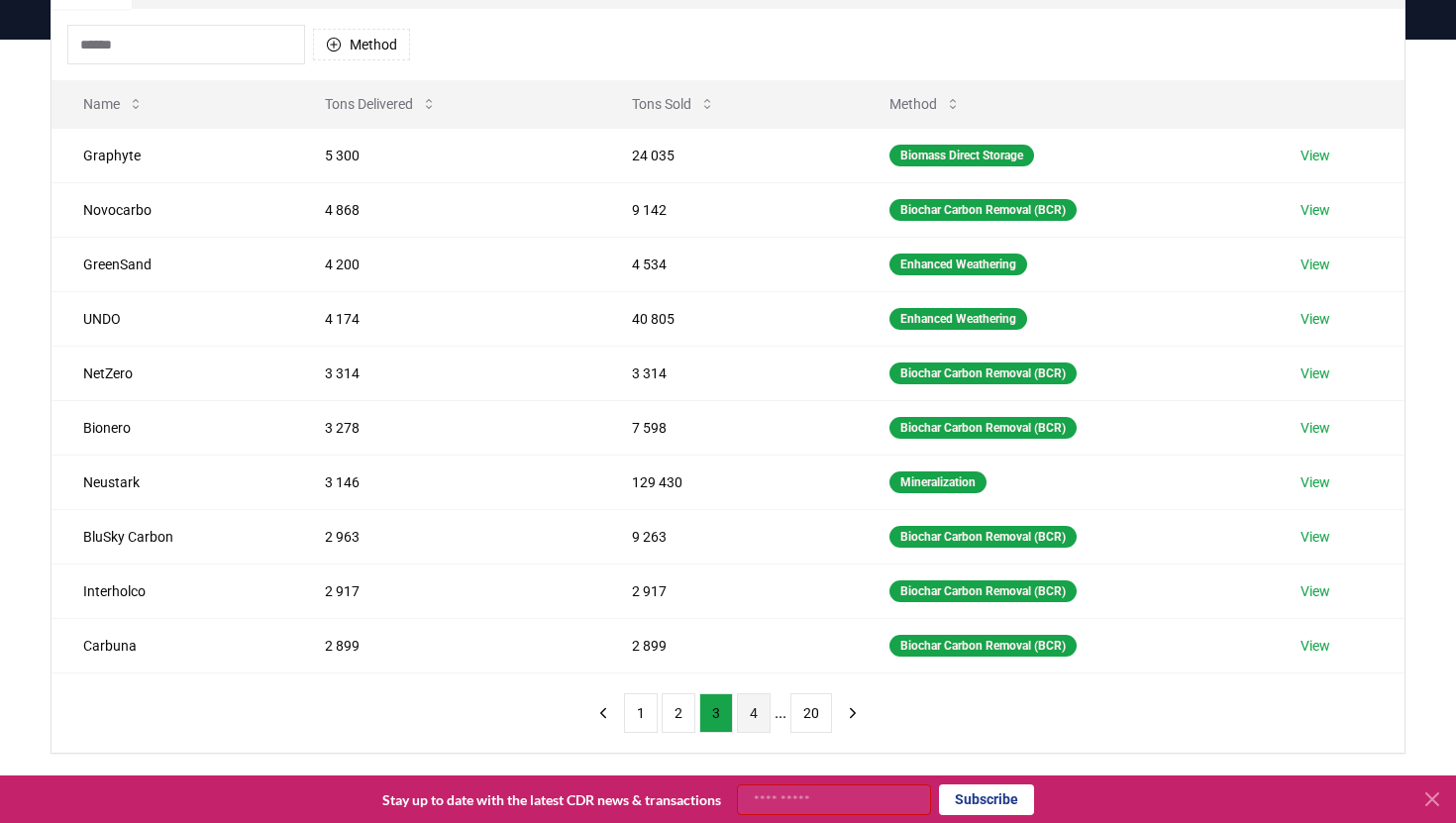 click on "4" at bounding box center (754, 713) 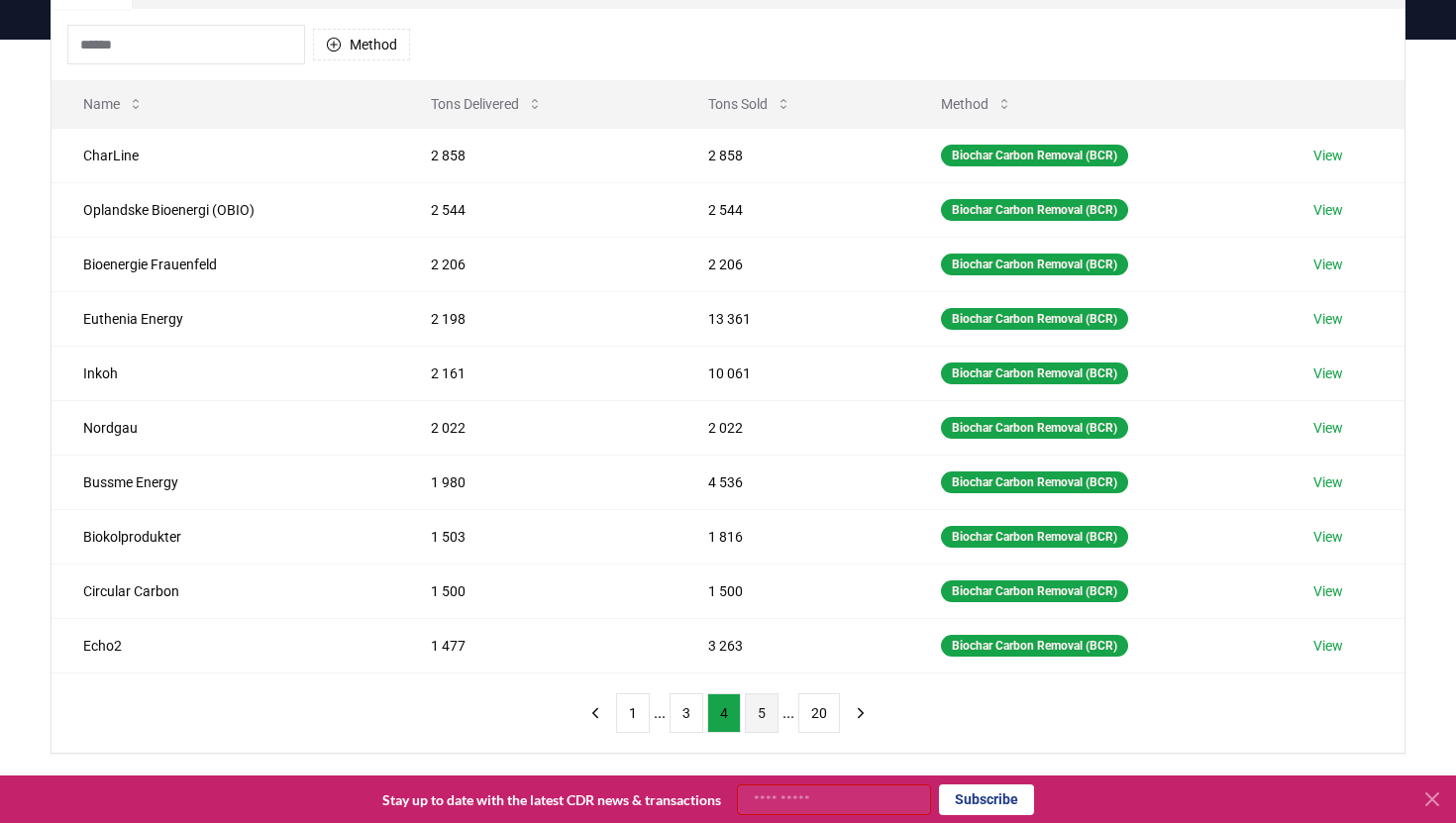 click on "5" at bounding box center [762, 713] 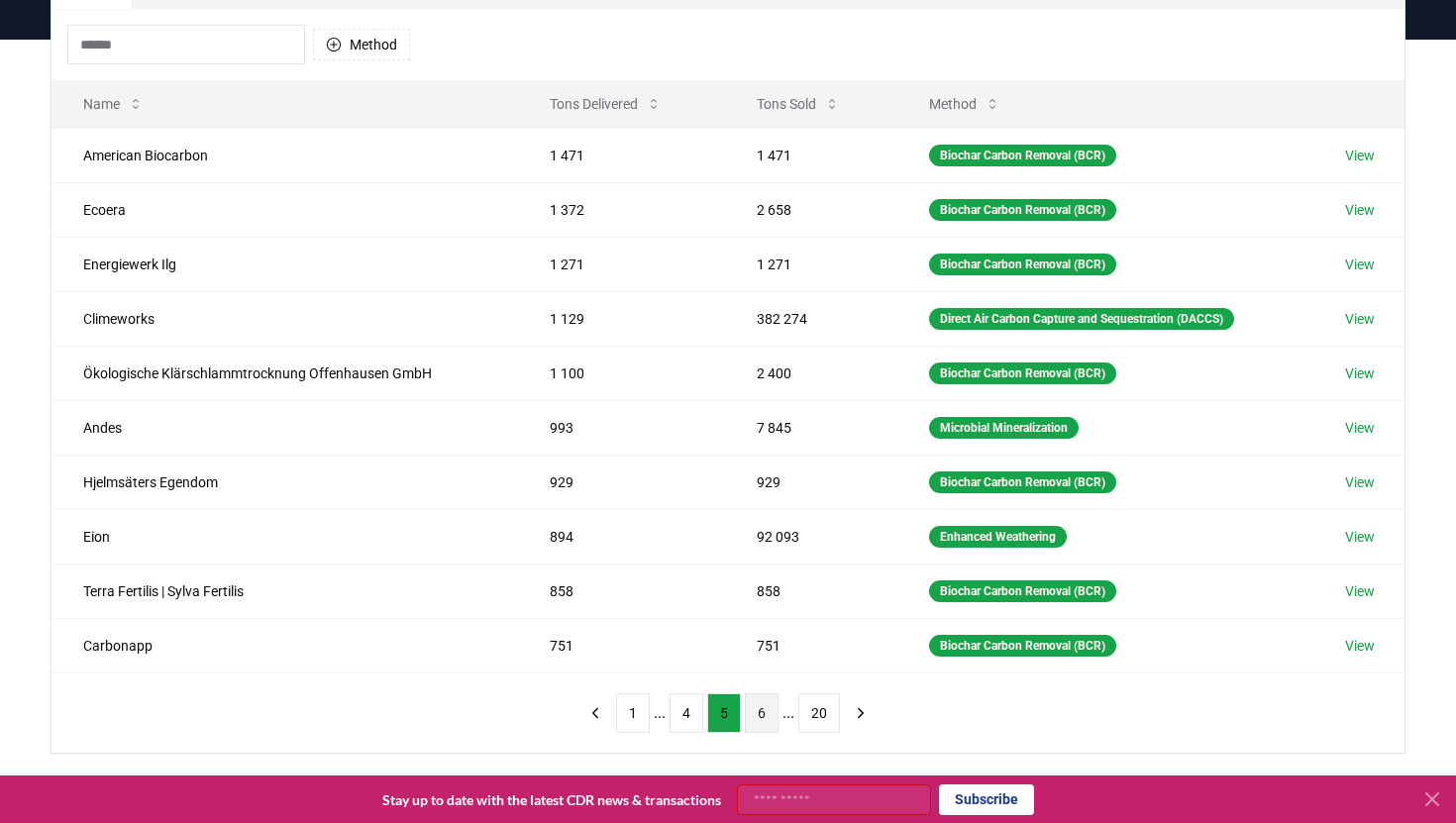 click on "6" at bounding box center [762, 713] 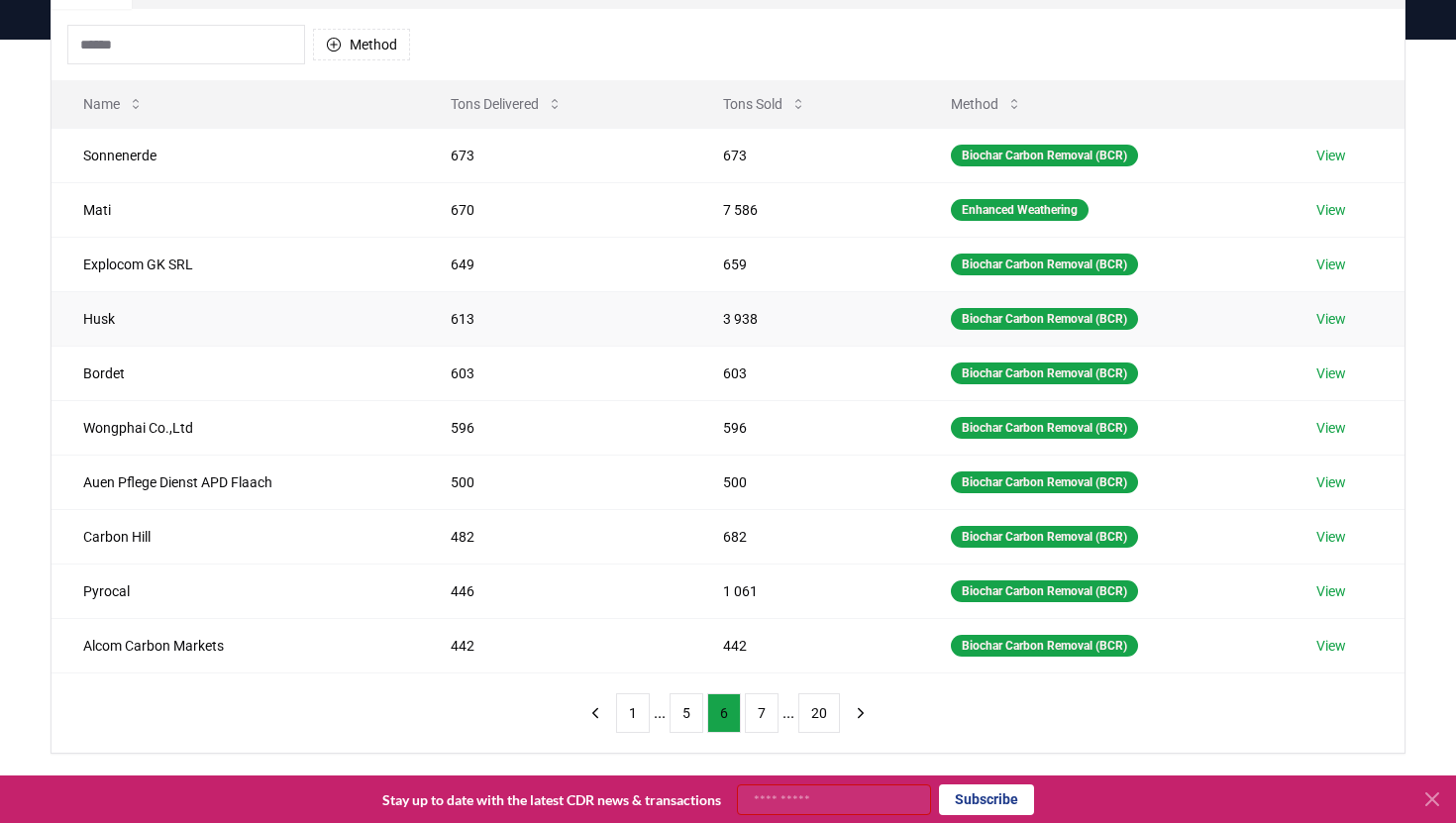 scroll, scrollTop: 0, scrollLeft: 0, axis: both 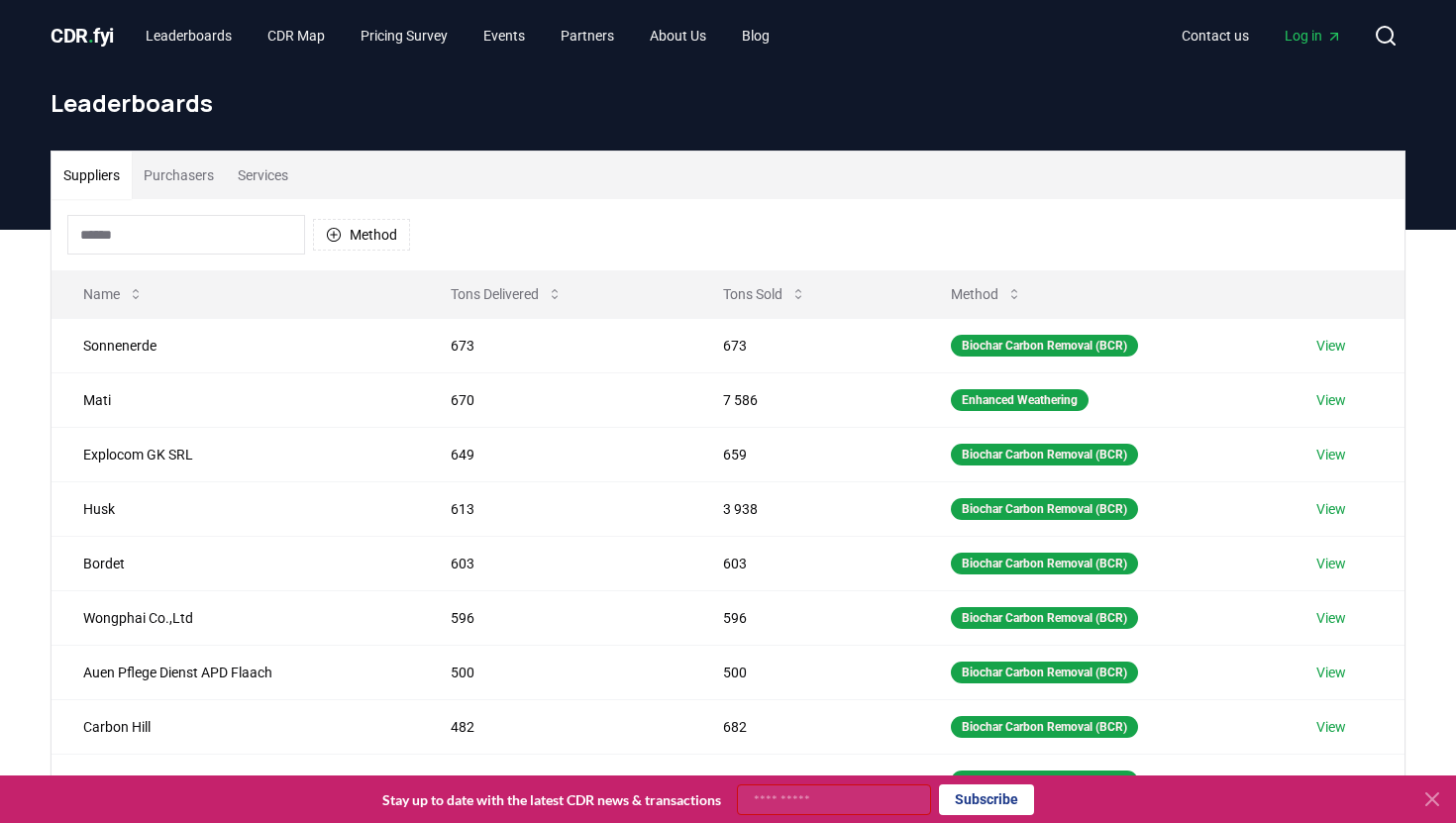 click at bounding box center [186, 235] 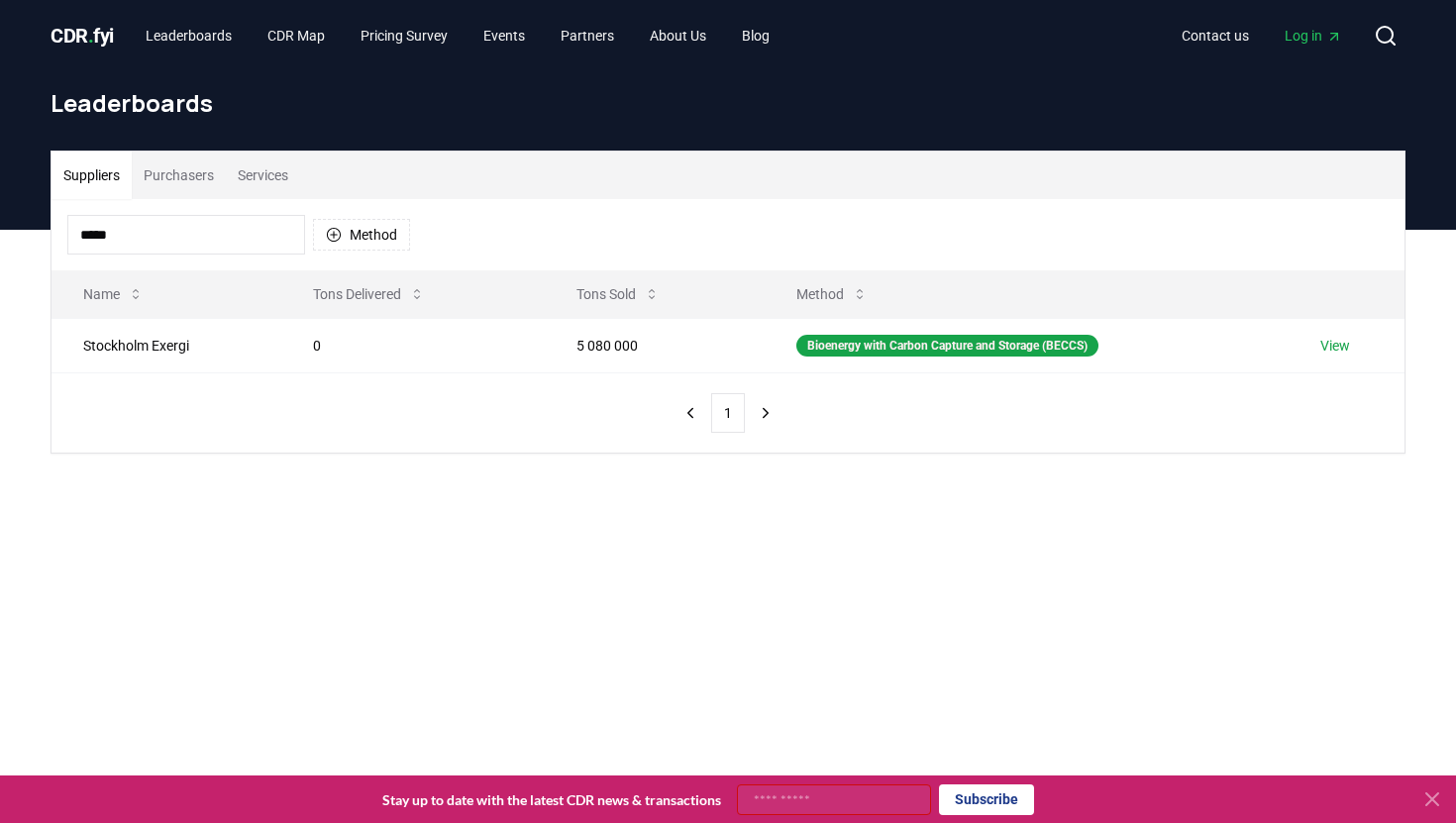 type on "******" 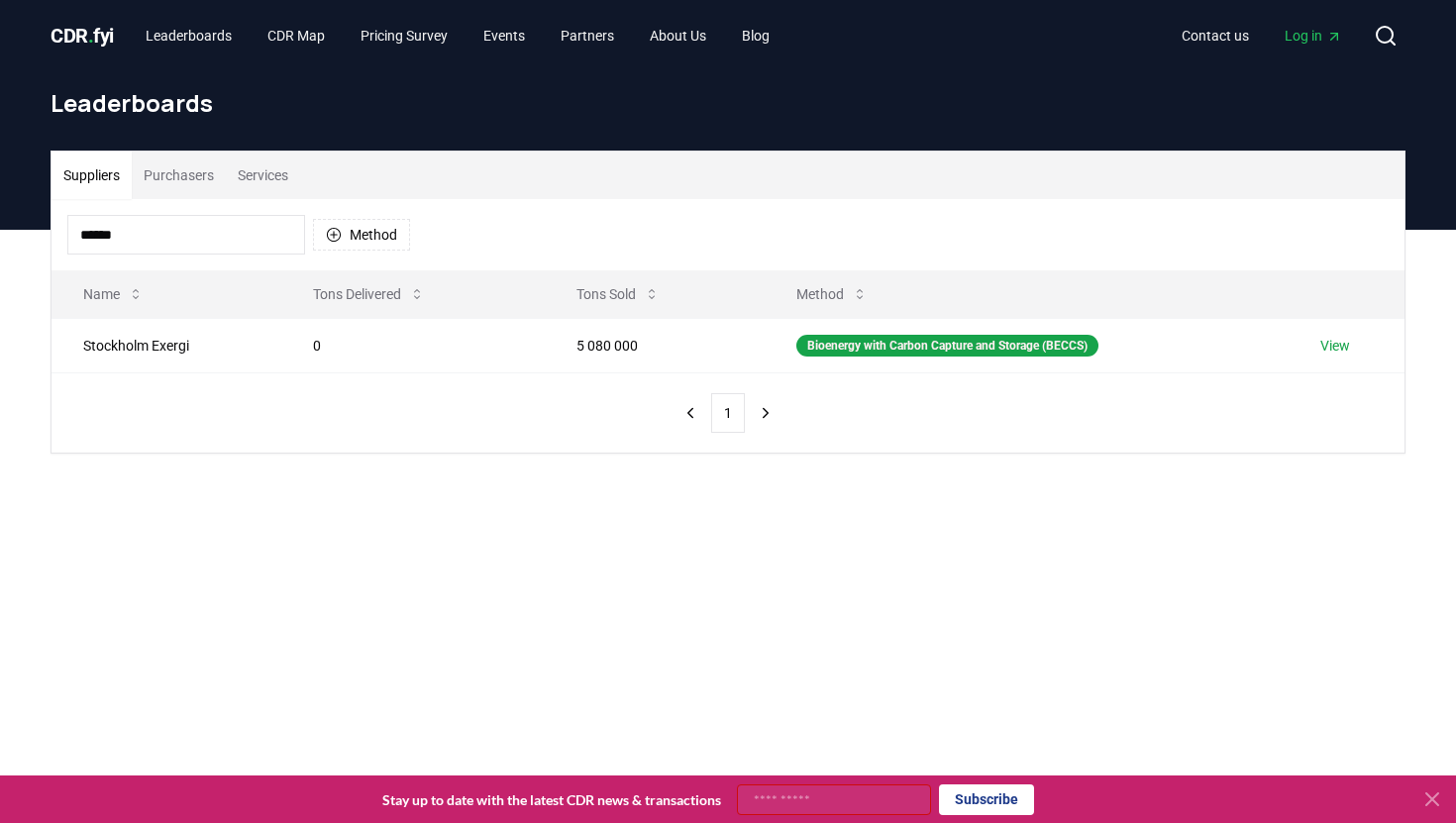 drag, startPoint x: 178, startPoint y: 240, endPoint x: 29, endPoint y: 235, distance: 149.08387 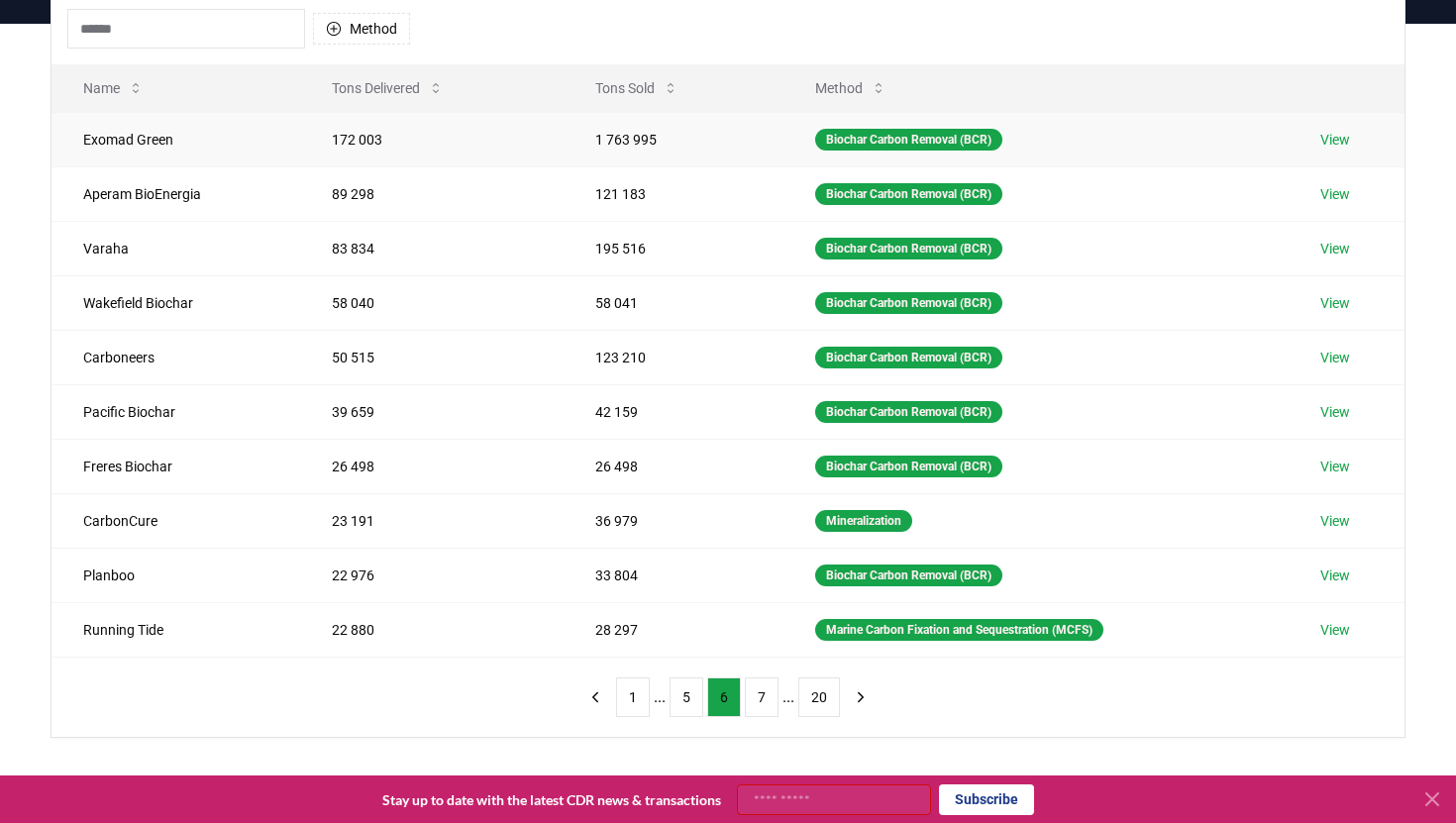 scroll, scrollTop: 214, scrollLeft: 0, axis: vertical 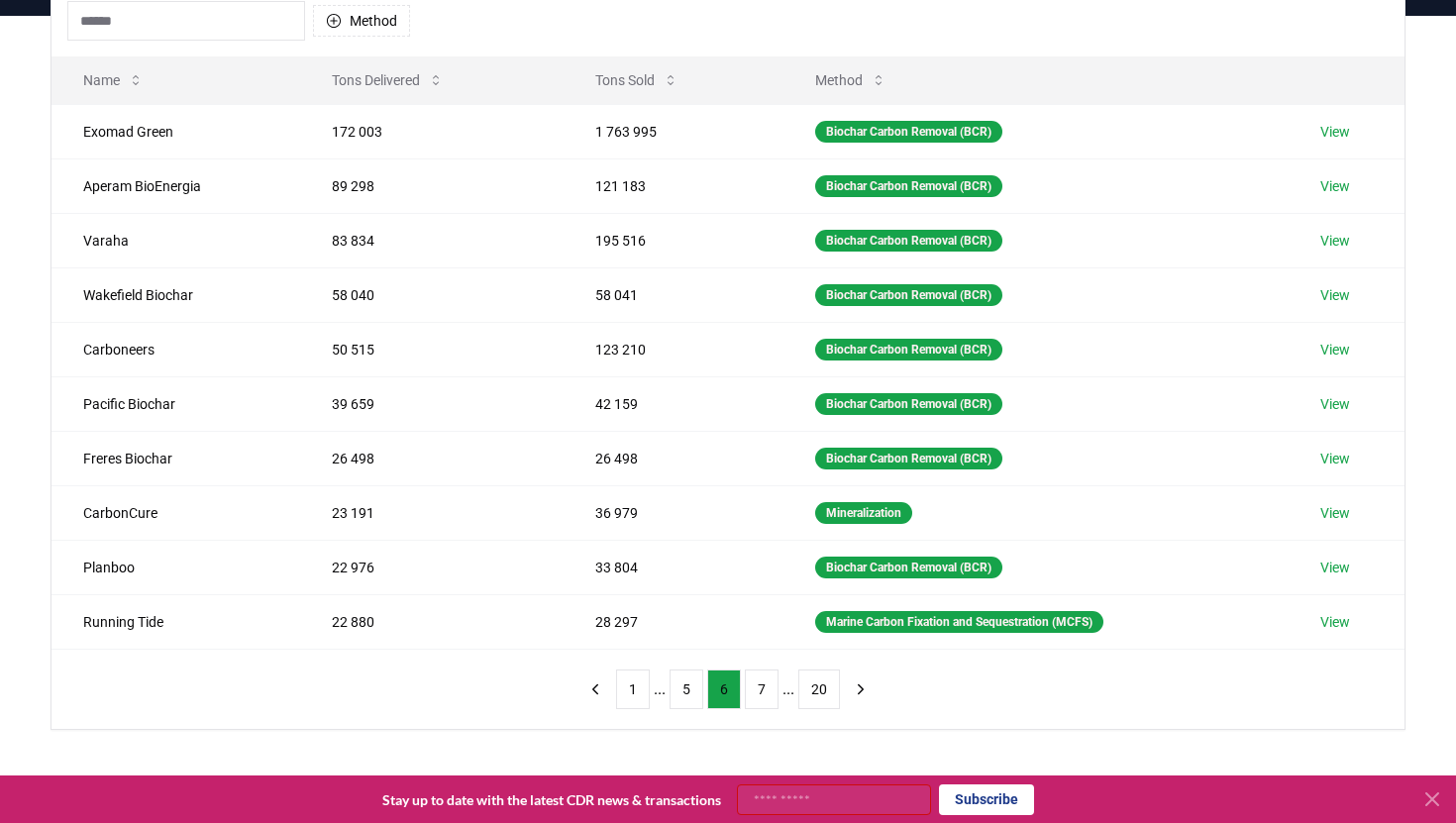 click on "Method Name Tons Delivered Tons Sold Method Exomad Green 172 003 1 763 995 Biochar Carbon Removal (BCR) View Aperam BioEnergia 89 298 121 183 Biochar Carbon Removal (BCR) View Varaha 83 834 195 516 Biochar Carbon Removal (BCR) View Wakefield Biochar 58 040 58 041 Biochar Carbon Removal (BCR) View Carboneers 50 515 123 210 Biochar Carbon Removal (BCR) View Pacific Biochar 39 659 42 159 Biochar Carbon Removal (BCR) View Freres Biochar 26 498 26 498 Biochar Carbon Removal (BCR) View CarbonCure 23 191 36 979 Mineralization View Planboo 22 976 33 804 Biochar Carbon Removal (BCR) View Running Tide 22 880 28 297 Marine Carbon Fixation and Sequestration (MCFS) View 1 ... 5 6 7 ... 20" at bounding box center [728, 357] 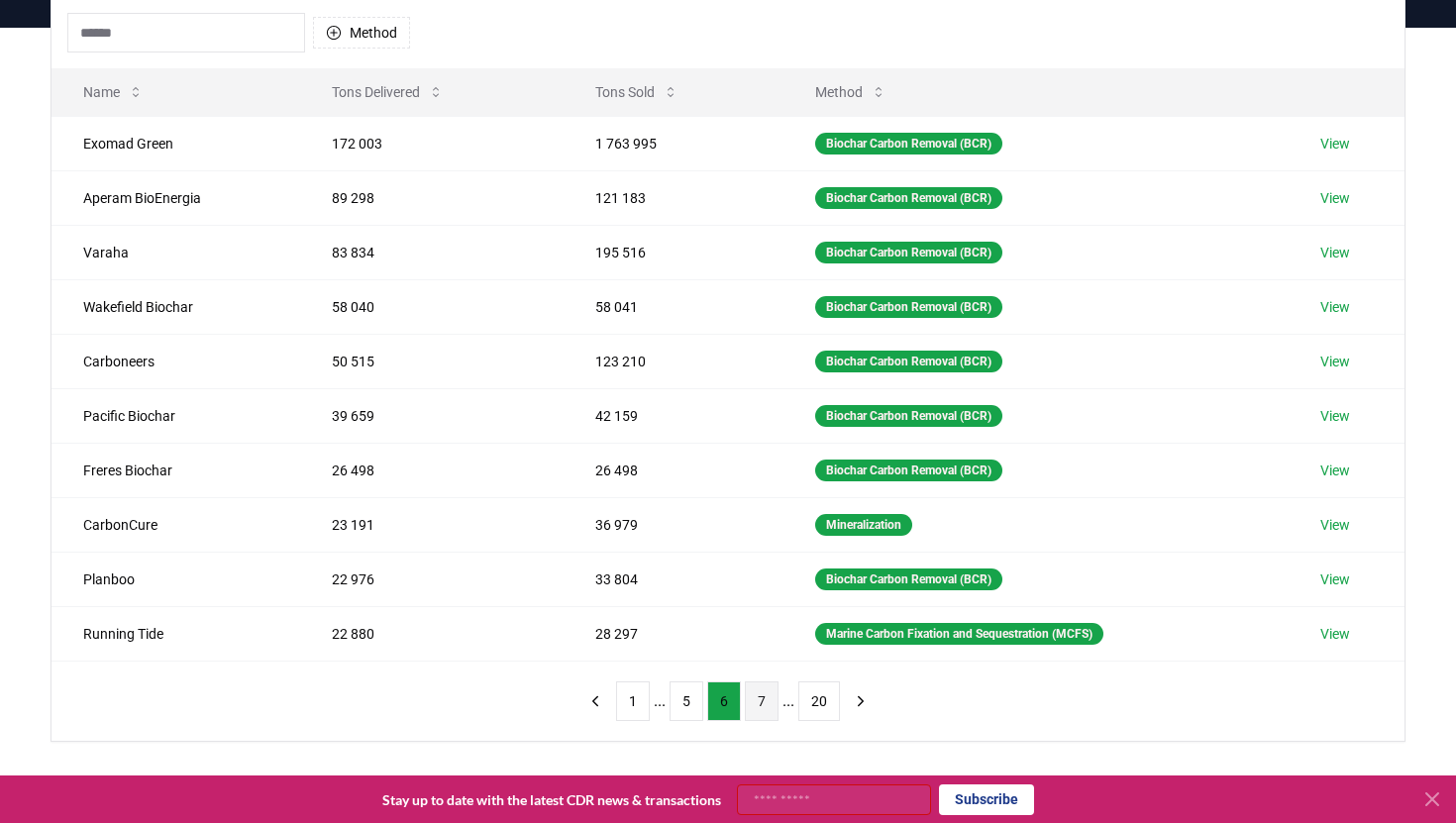 click on "7" at bounding box center (762, 701) 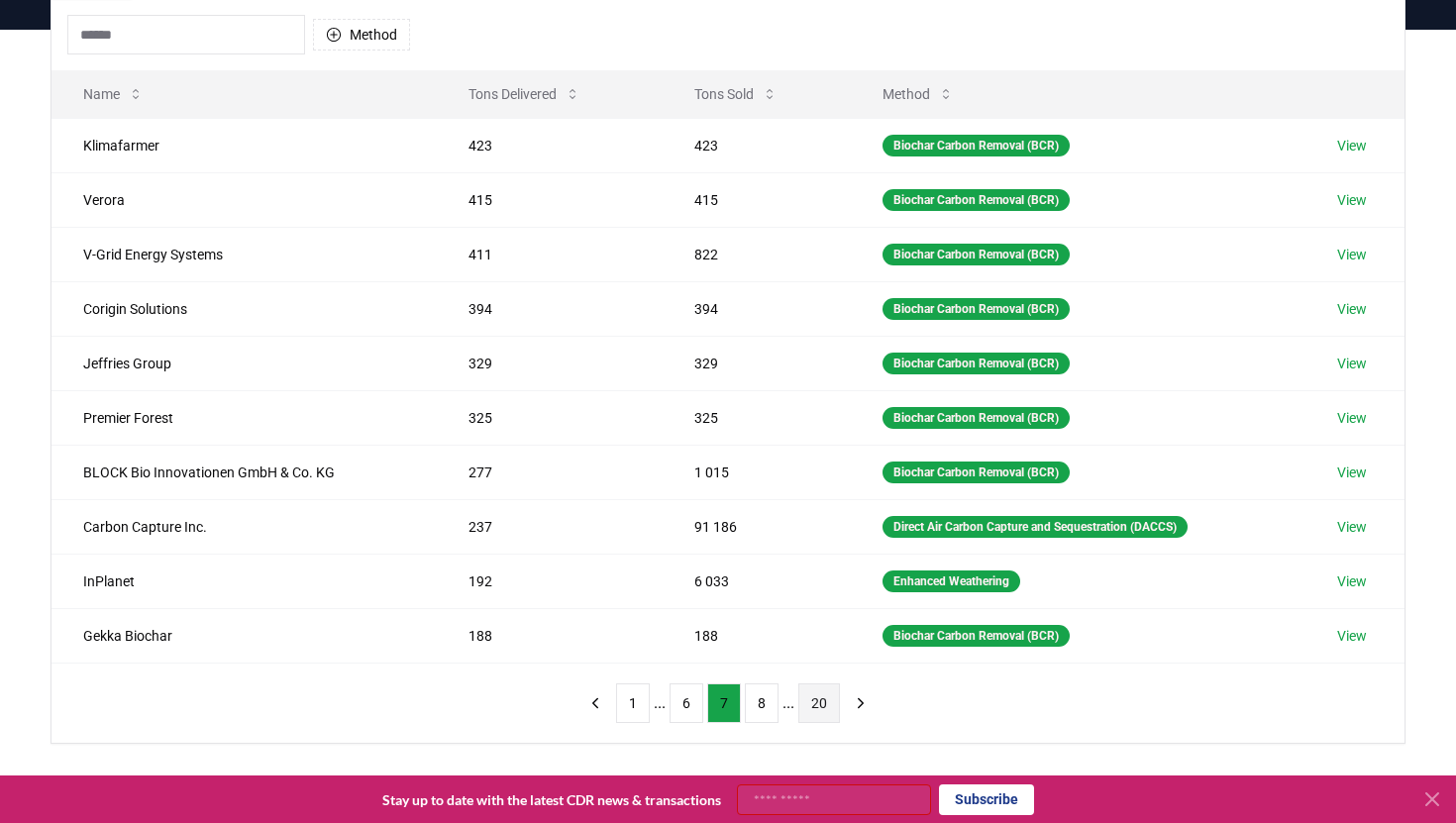scroll, scrollTop: 0, scrollLeft: 0, axis: both 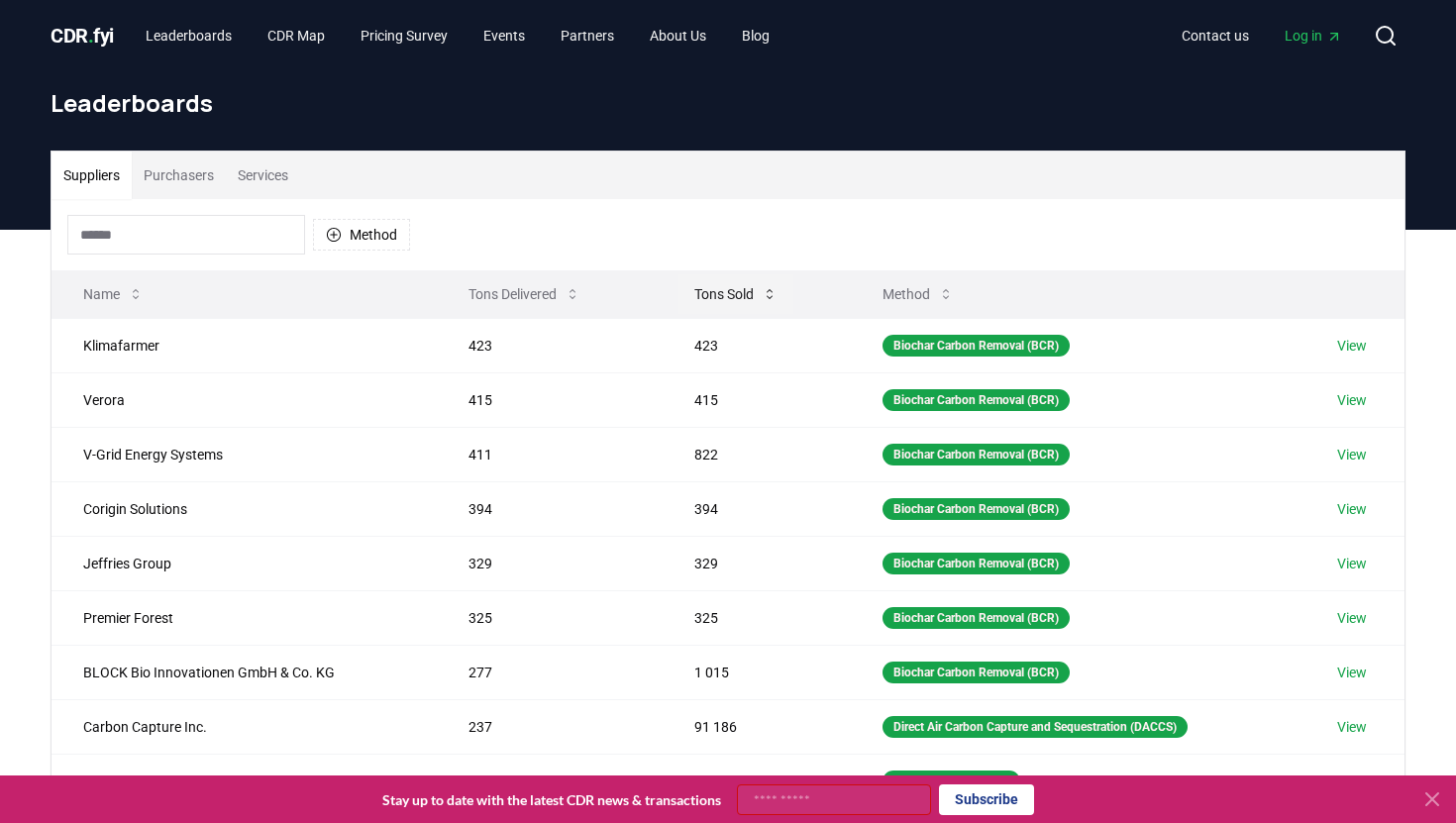 click on "Tons Sold" at bounding box center [736, 294] 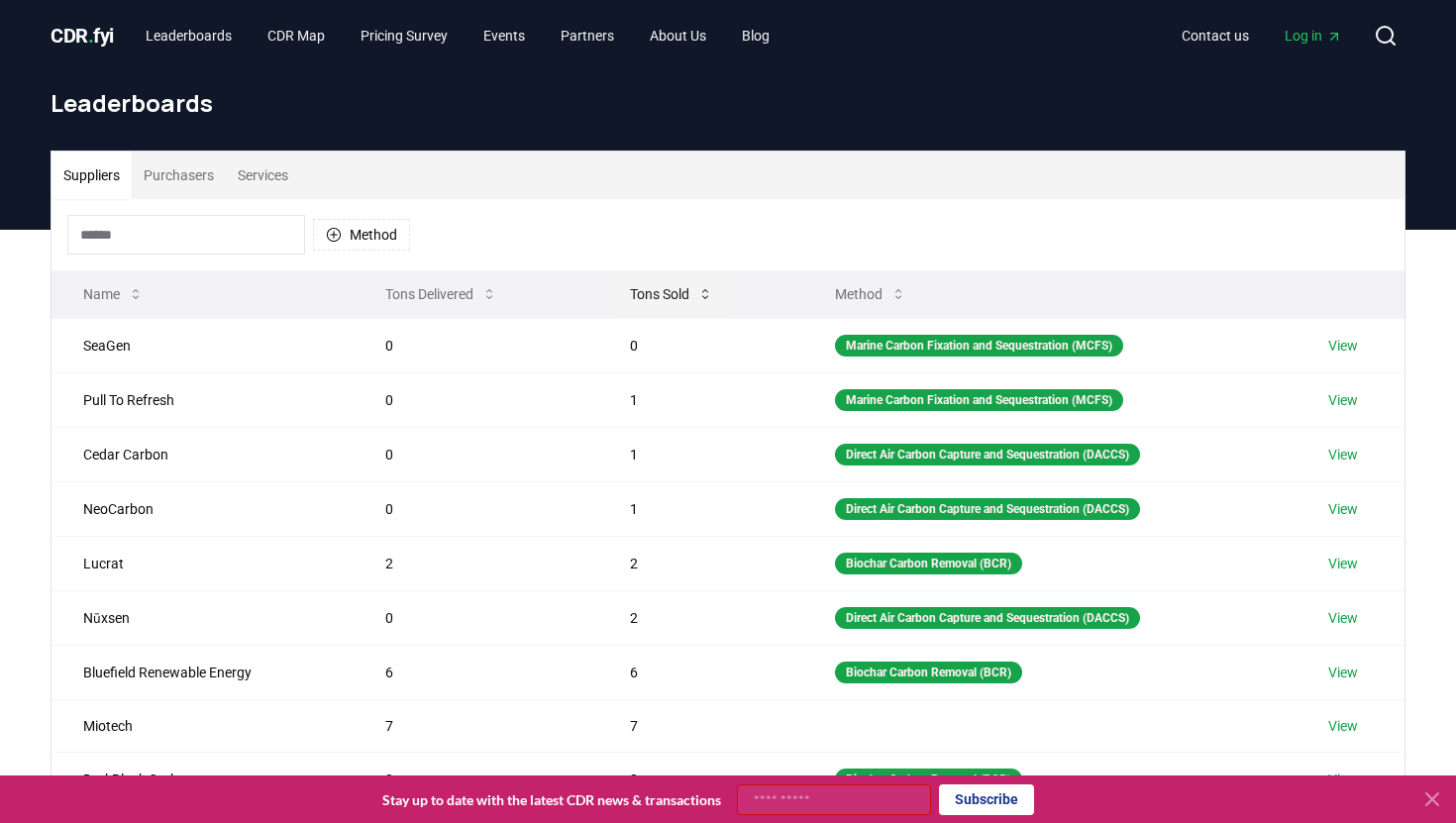 click on "Tons Sold" at bounding box center [672, 294] 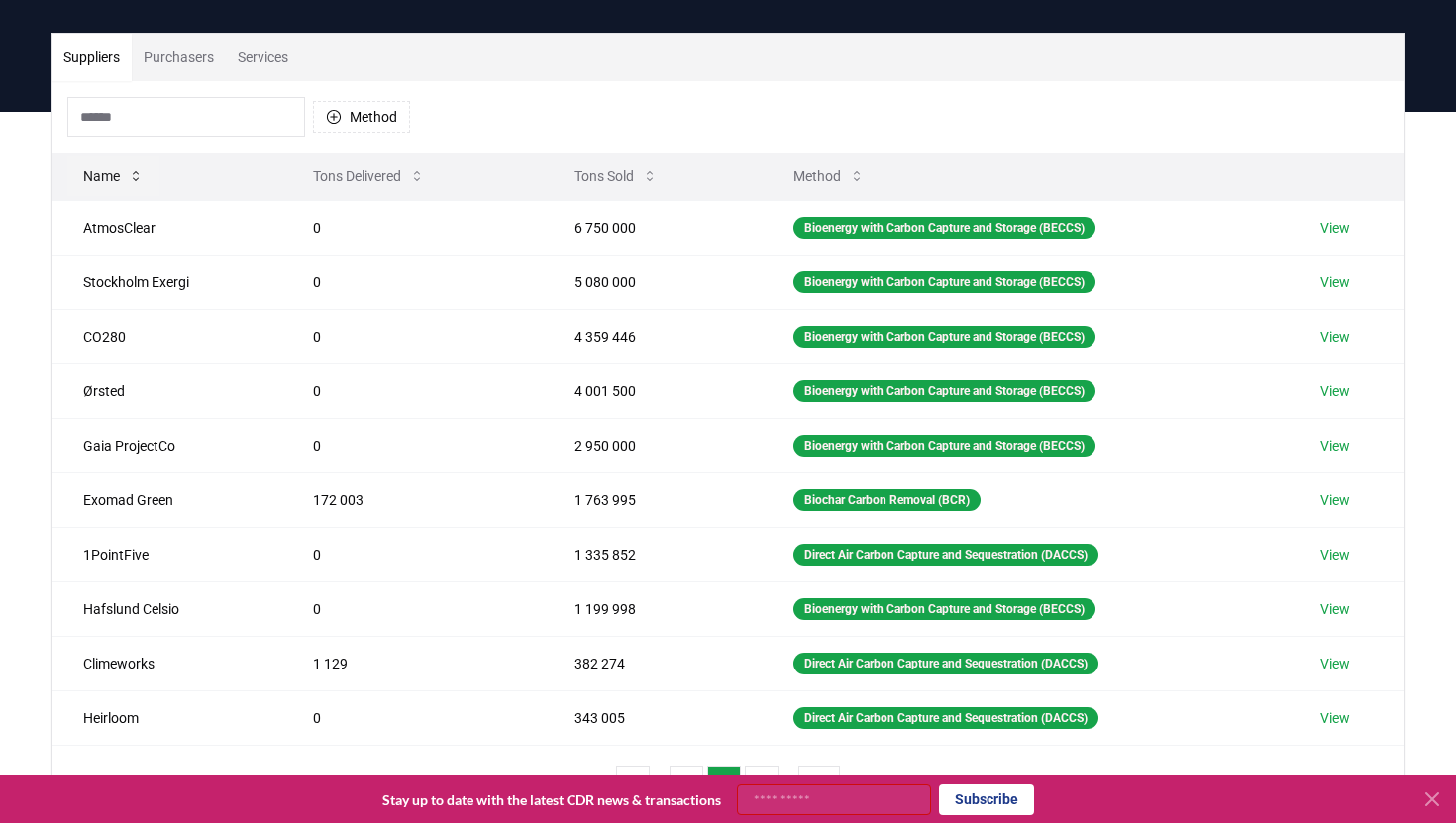 scroll, scrollTop: 120, scrollLeft: 0, axis: vertical 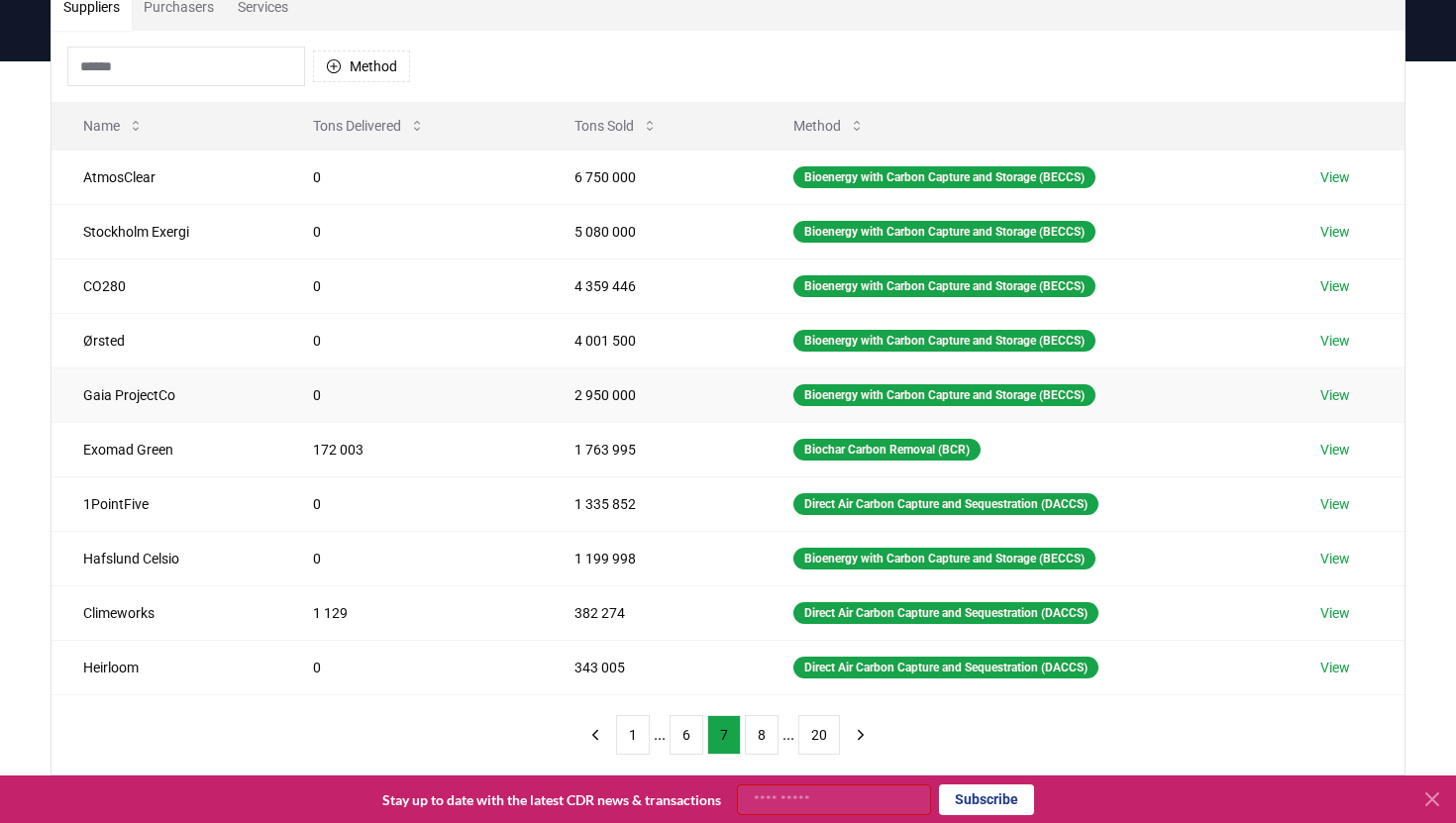 click on "Gaia ProjectCo" at bounding box center [166, 394] 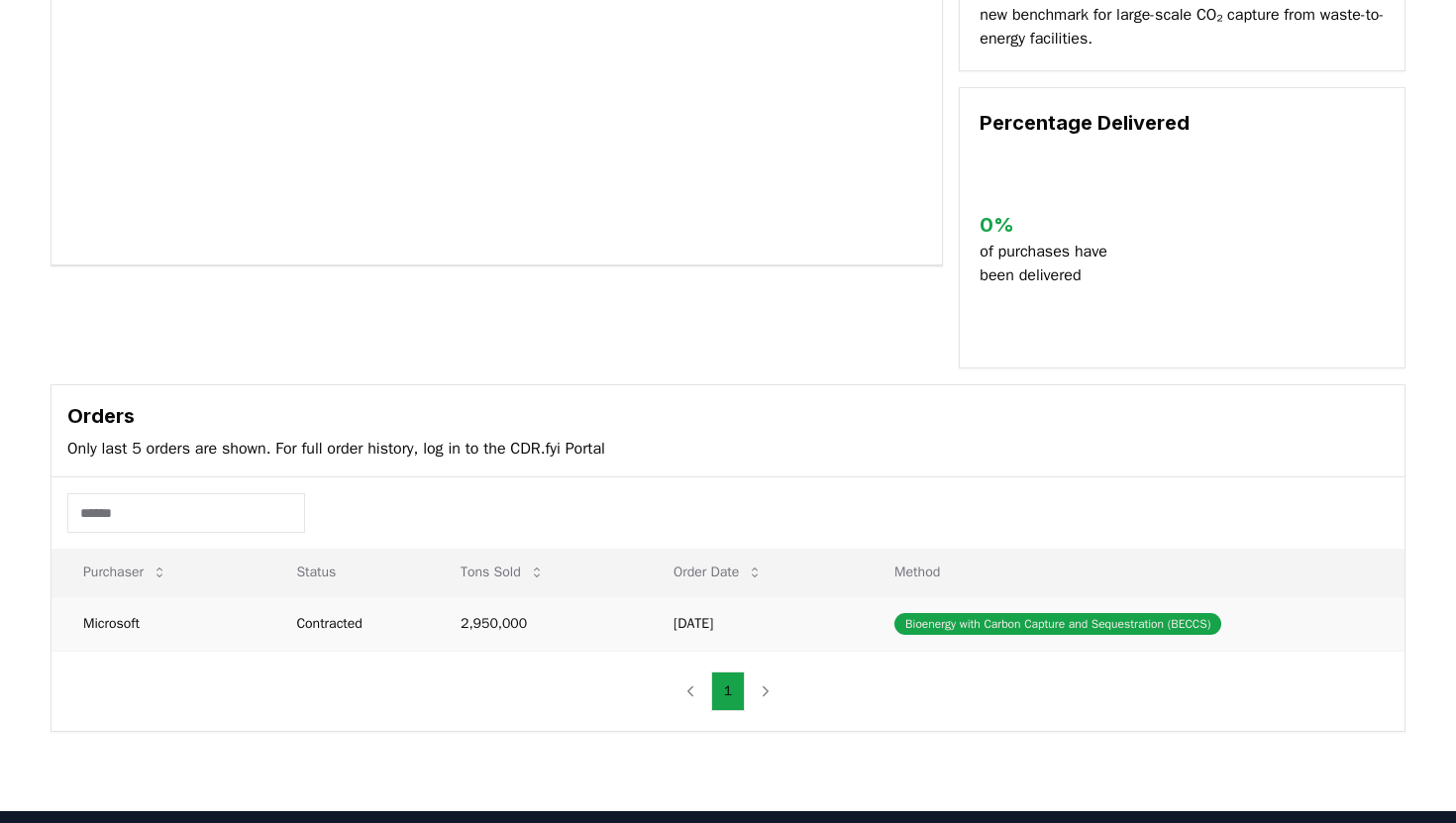 scroll, scrollTop: 0, scrollLeft: 0, axis: both 